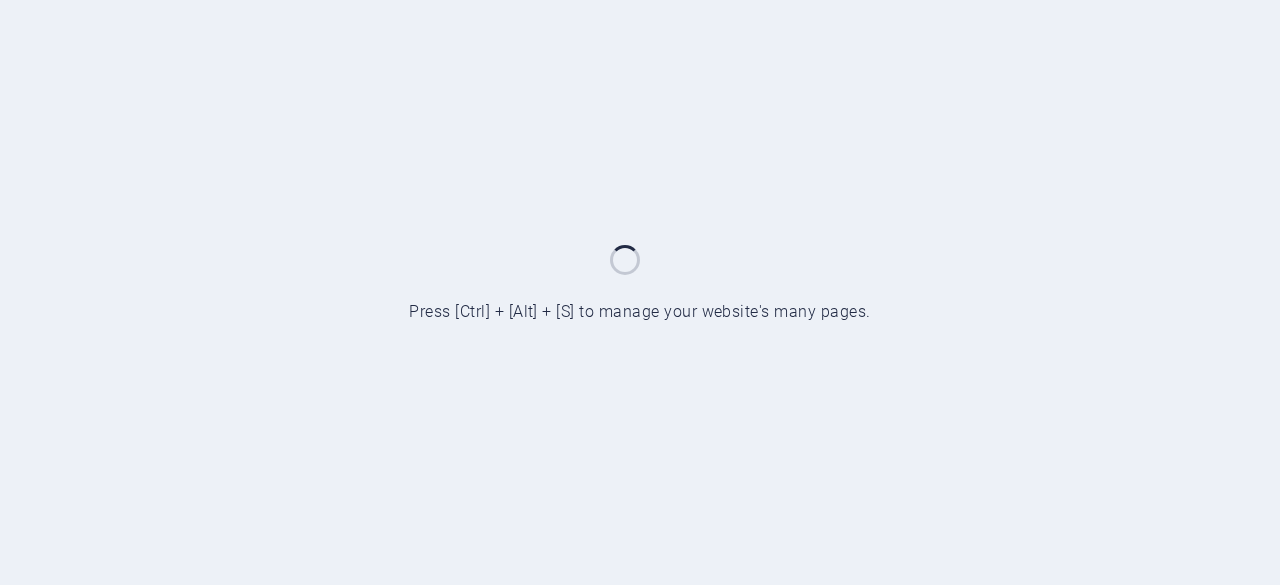 scroll, scrollTop: 0, scrollLeft: 0, axis: both 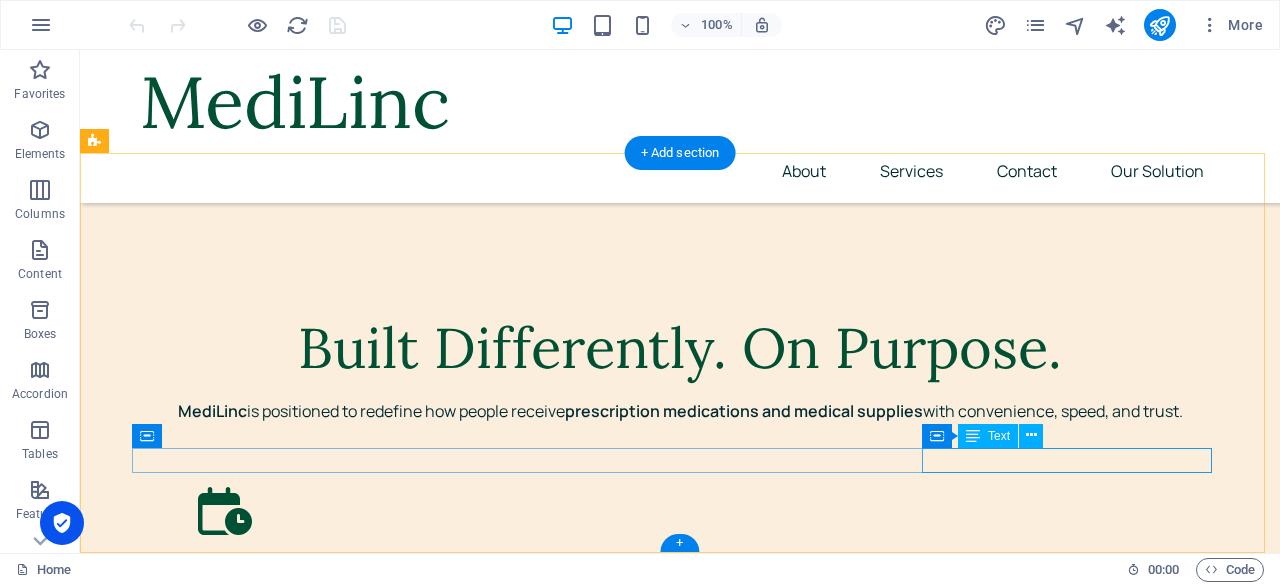 click on "Privacy Policy   Our Solution" at bounding box center (680, 4460) 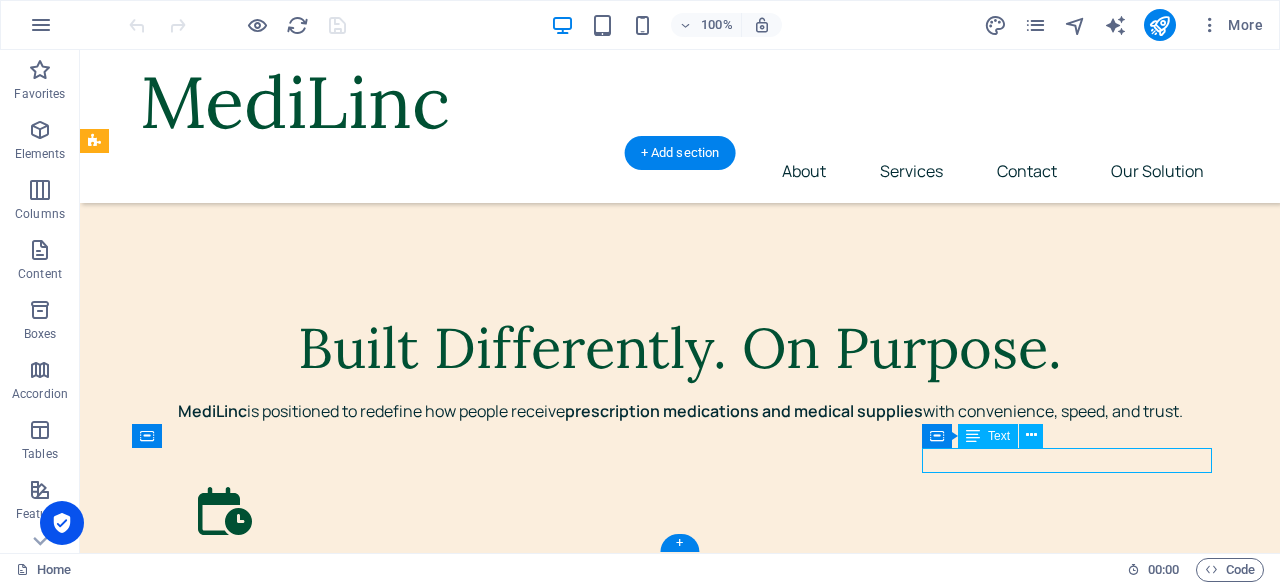click on "Privacy Policy   Our Solution" at bounding box center (680, 4460) 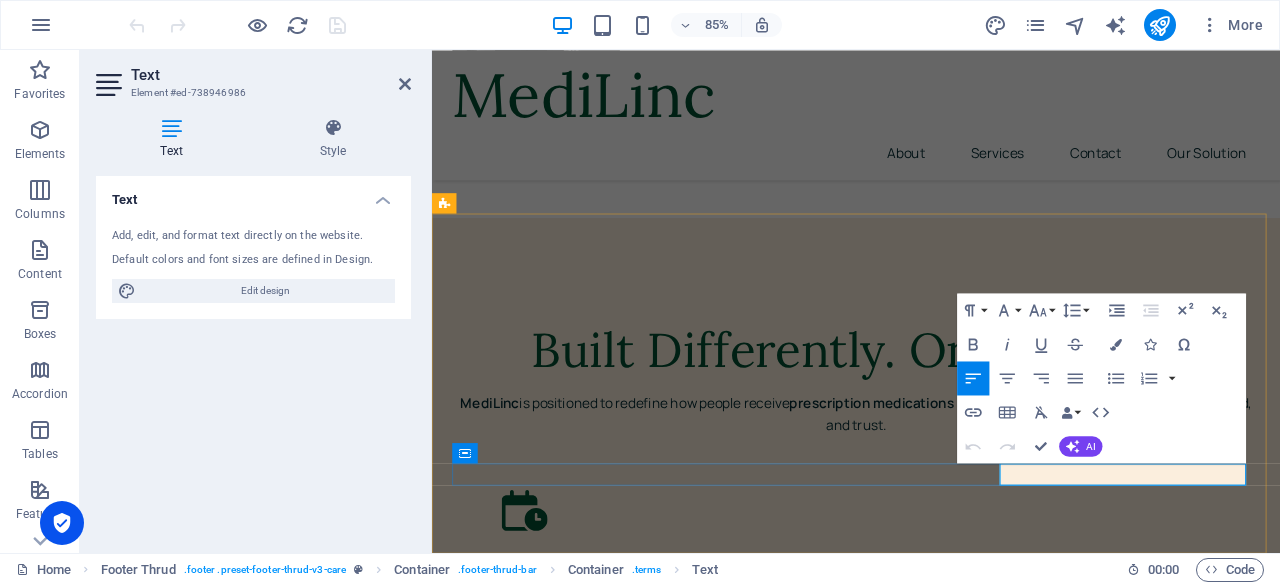 scroll, scrollTop: 6846, scrollLeft: 0, axis: vertical 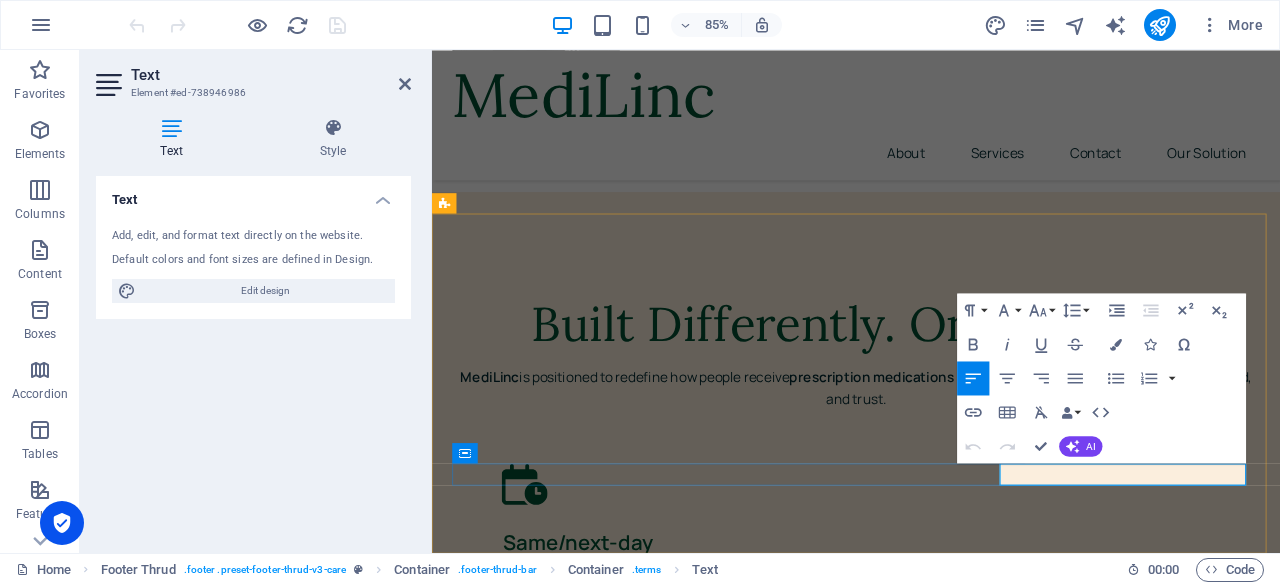 click on "Our Solution" at bounding box center [678, 4560] 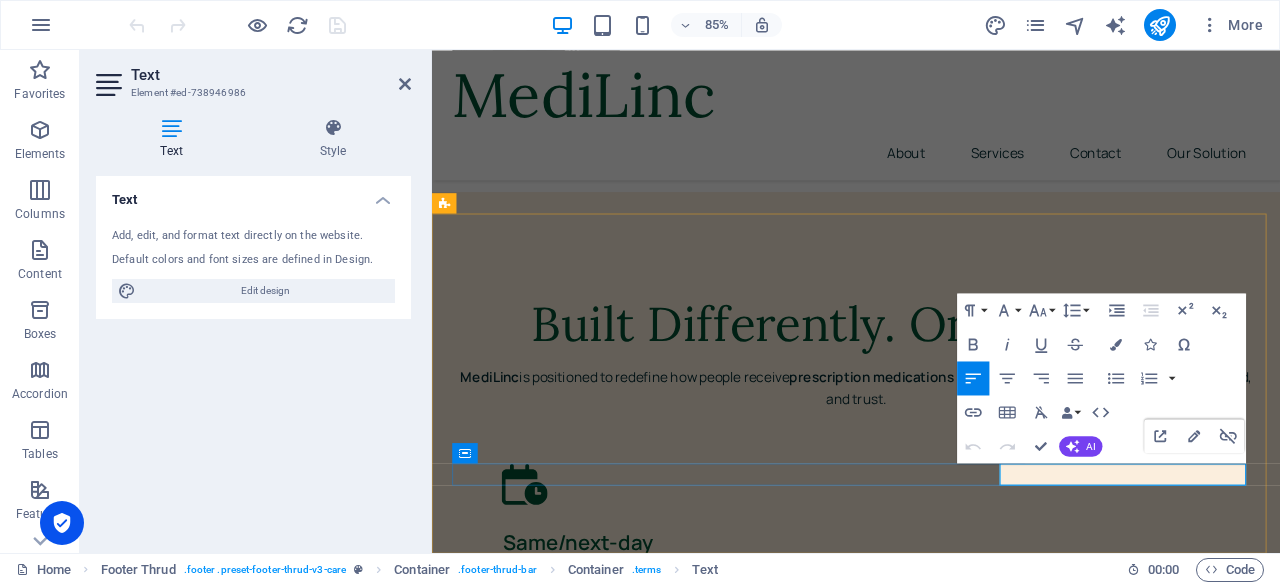 click on "Our Solution" at bounding box center [678, 4560] 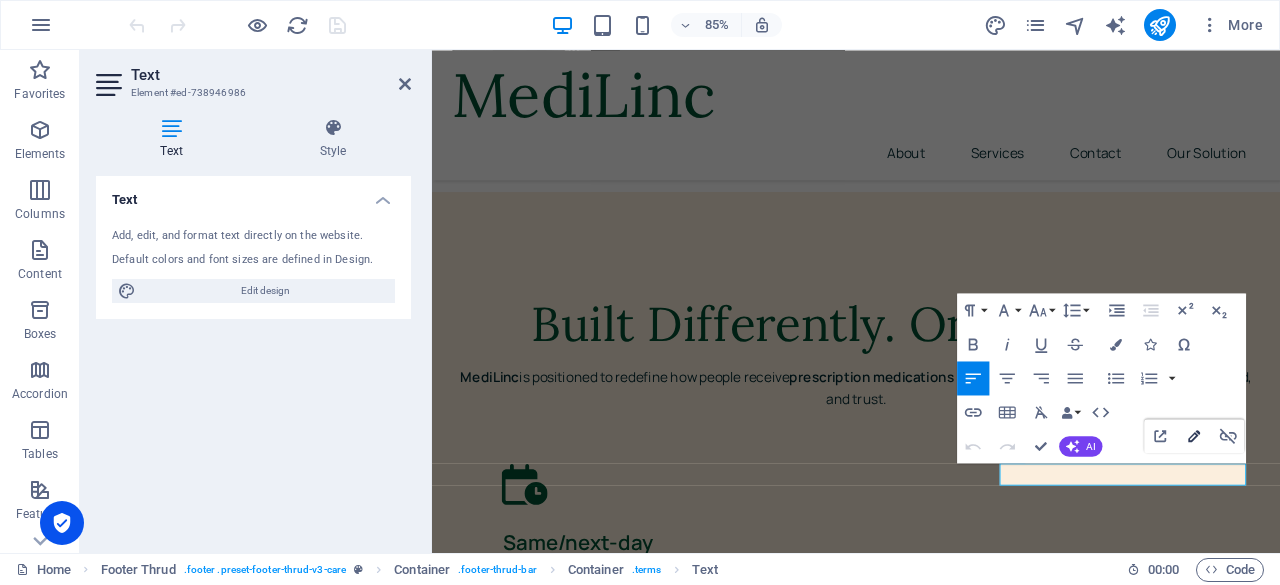 click 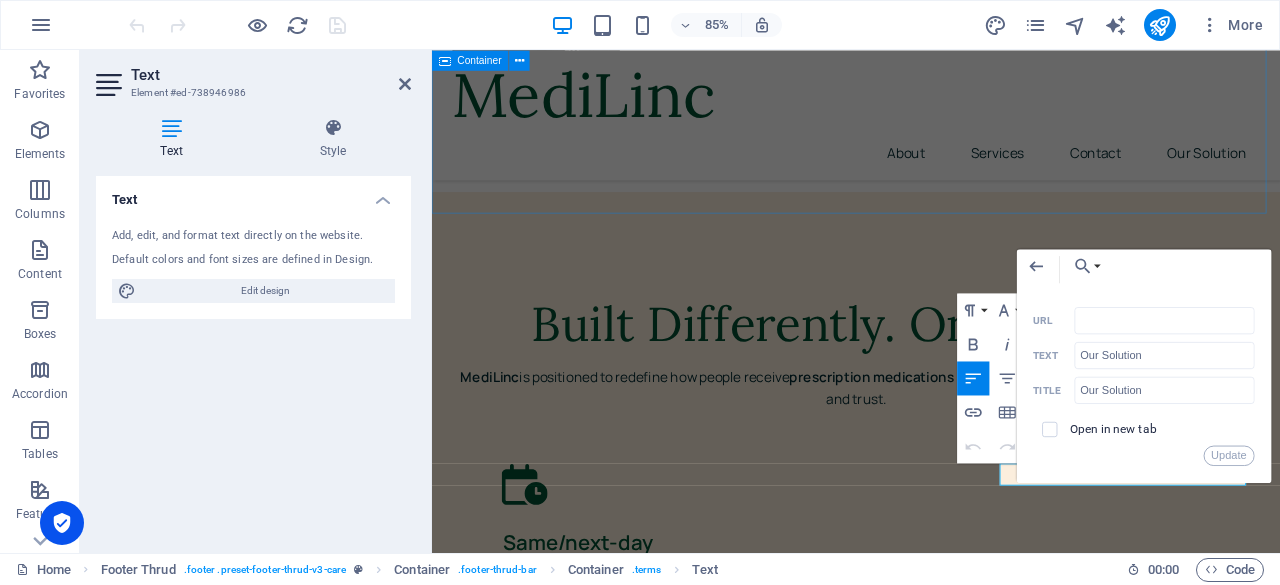 type 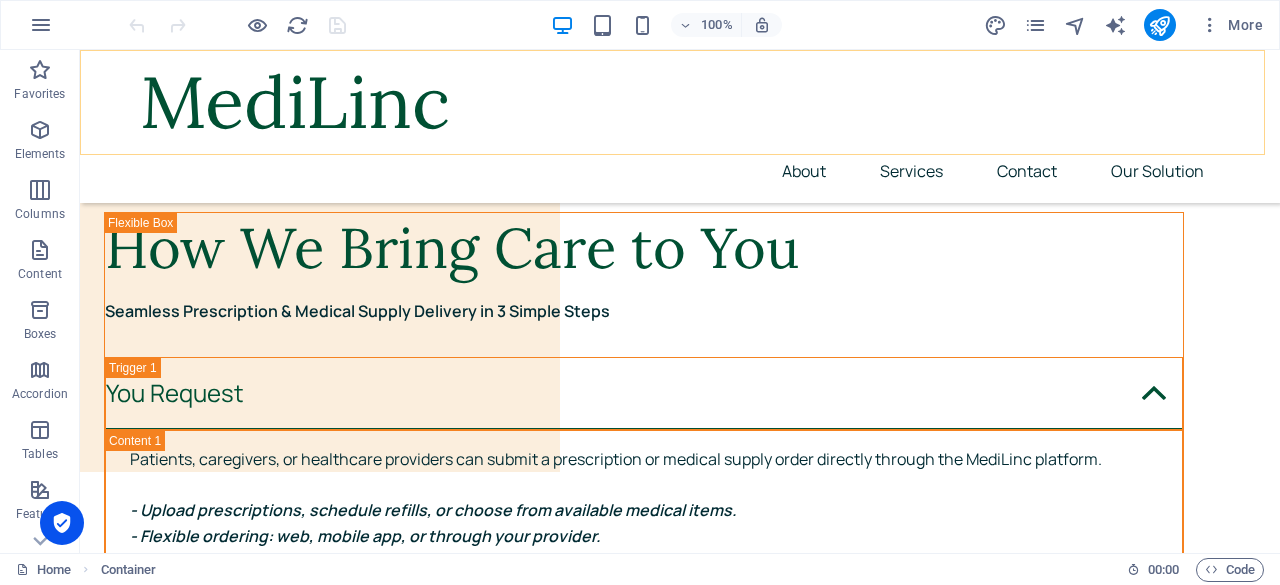 scroll, scrollTop: 5288, scrollLeft: 0, axis: vertical 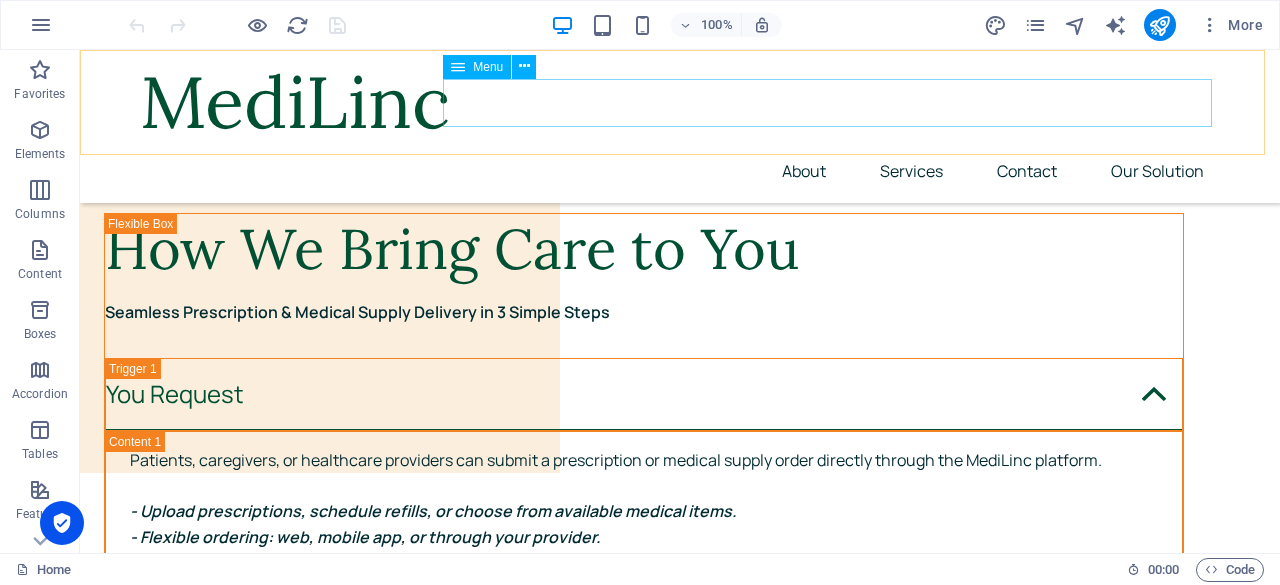 click on "About Services Contact Our Solution" at bounding box center [680, 171] 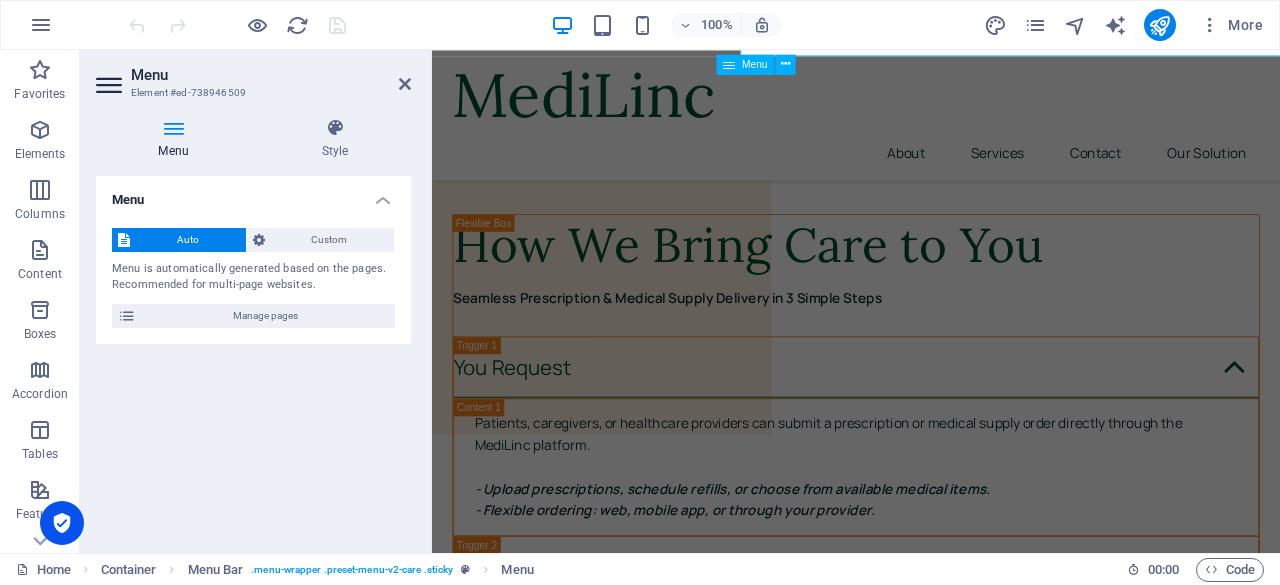 click on "About Services Contact Our Solution" at bounding box center [931, 171] 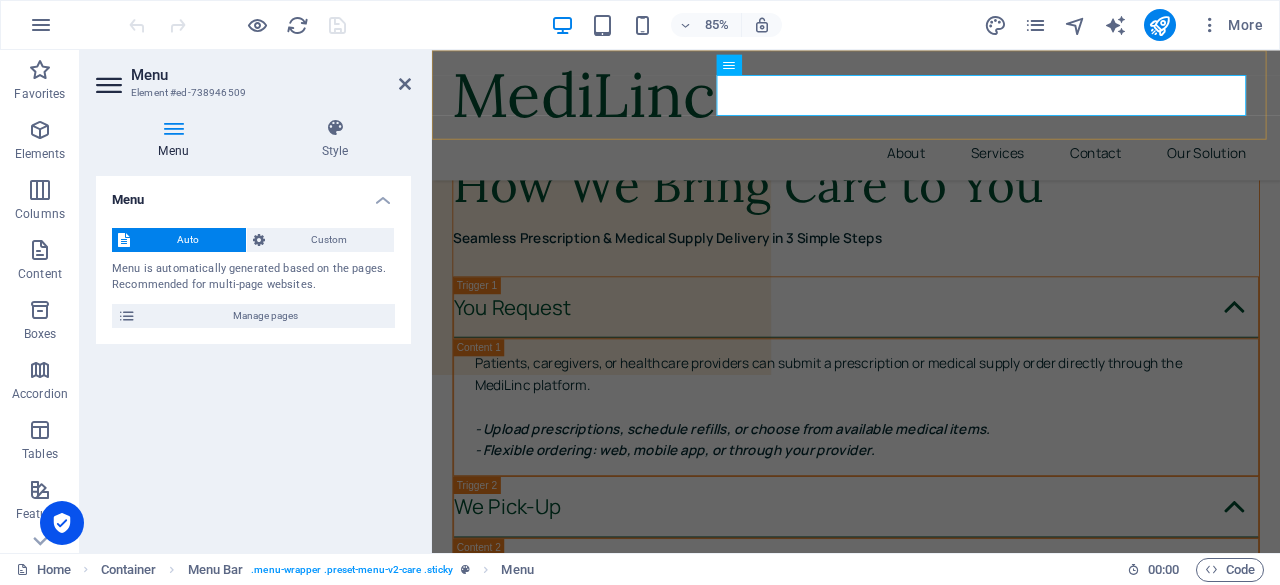 click on "MediLinc About Services Contact Our Solution" at bounding box center [931, 126] 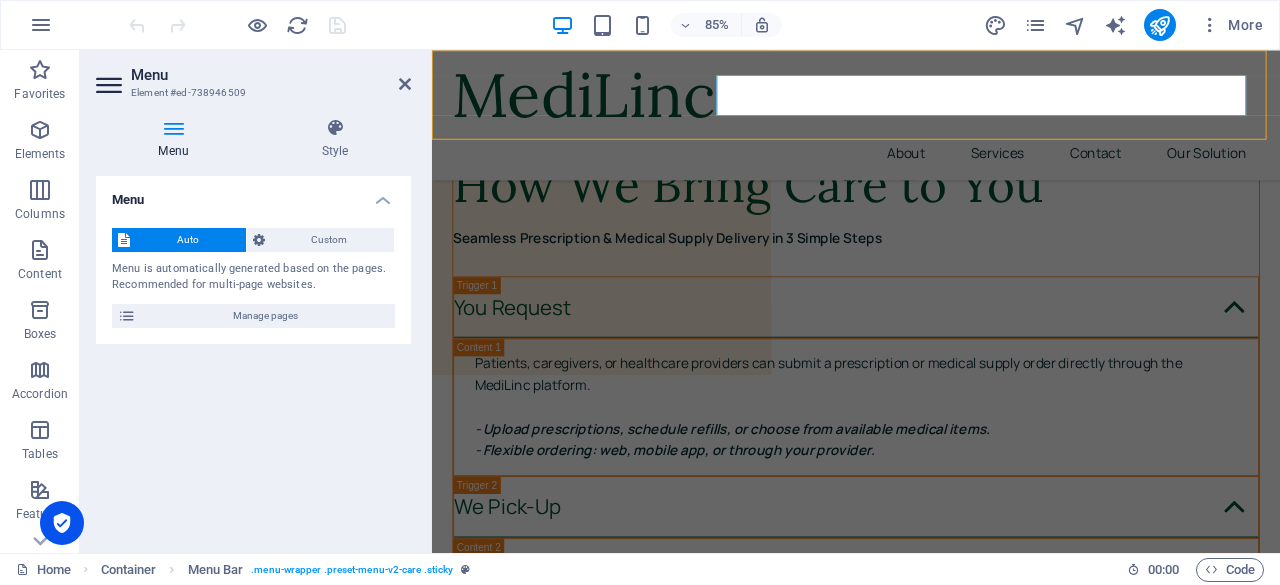 click on "MediLinc About Services Contact Our Solution" at bounding box center (931, 126) 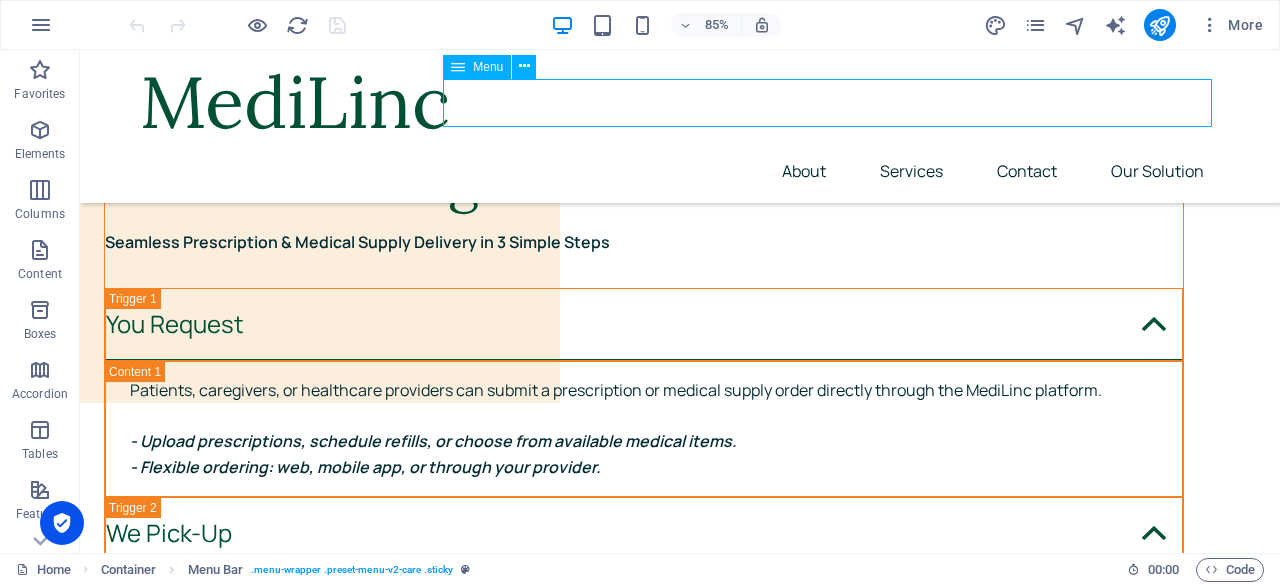 scroll, scrollTop: 5288, scrollLeft: 0, axis: vertical 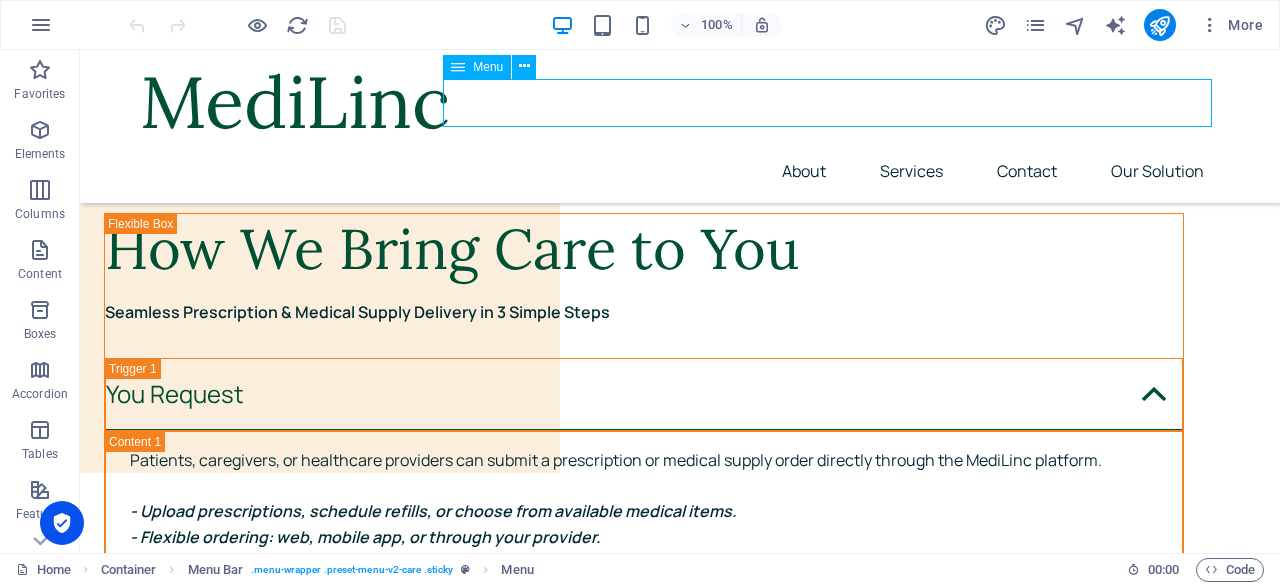 drag, startPoint x: 1208, startPoint y: 92, endPoint x: 1194, endPoint y: 97, distance: 14.866069 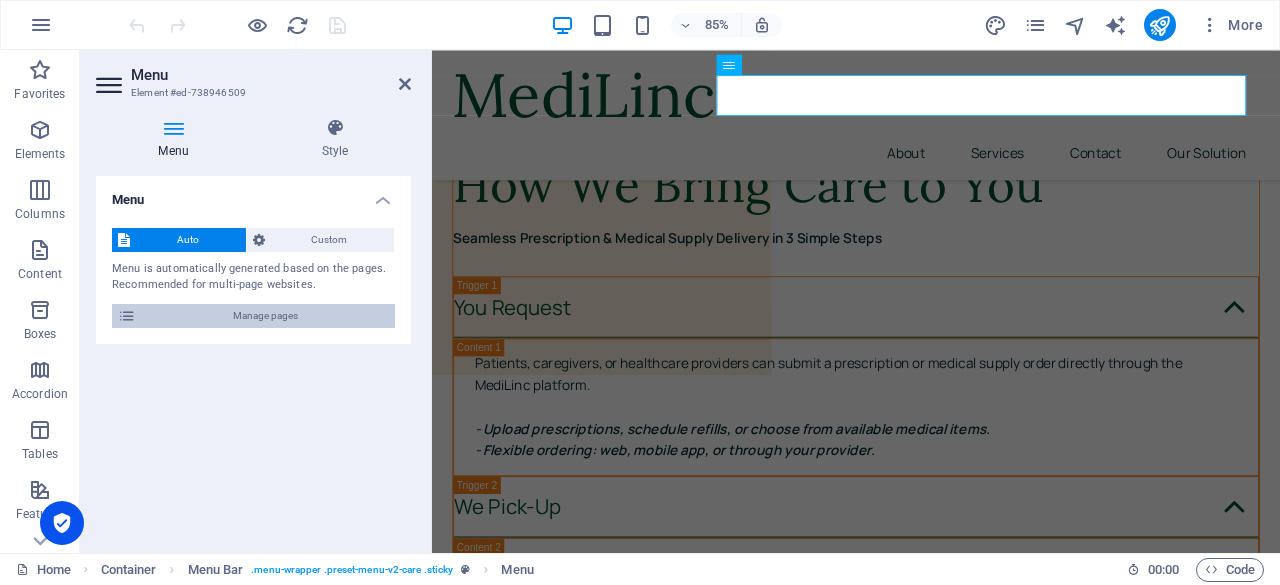 click on "Manage pages" at bounding box center (265, 316) 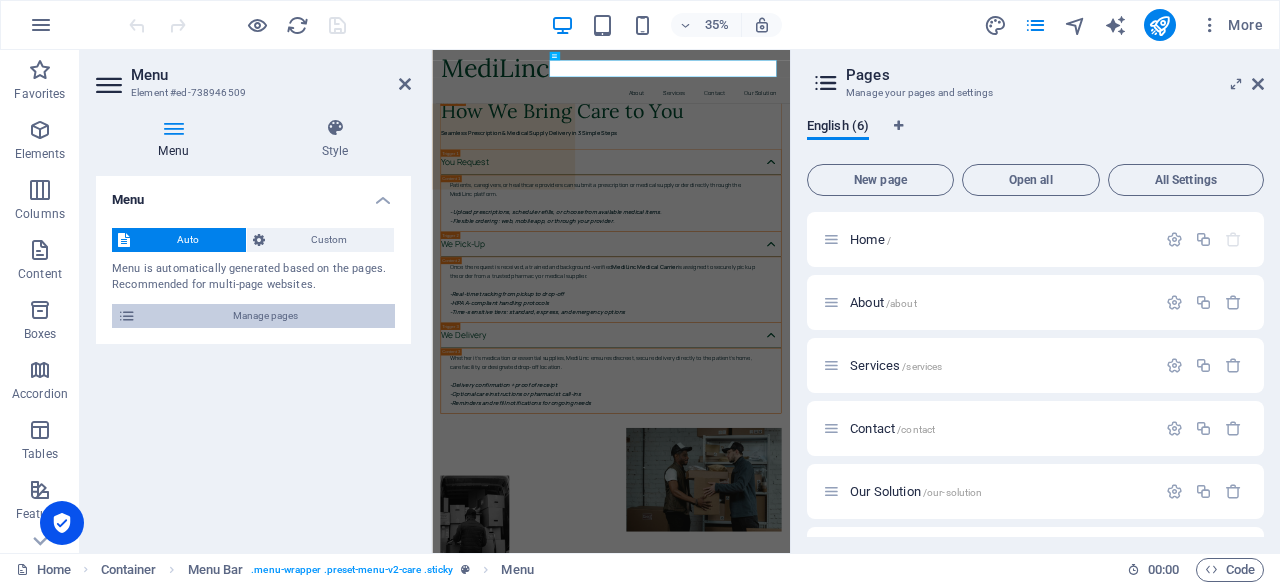 scroll, scrollTop: 5338, scrollLeft: 0, axis: vertical 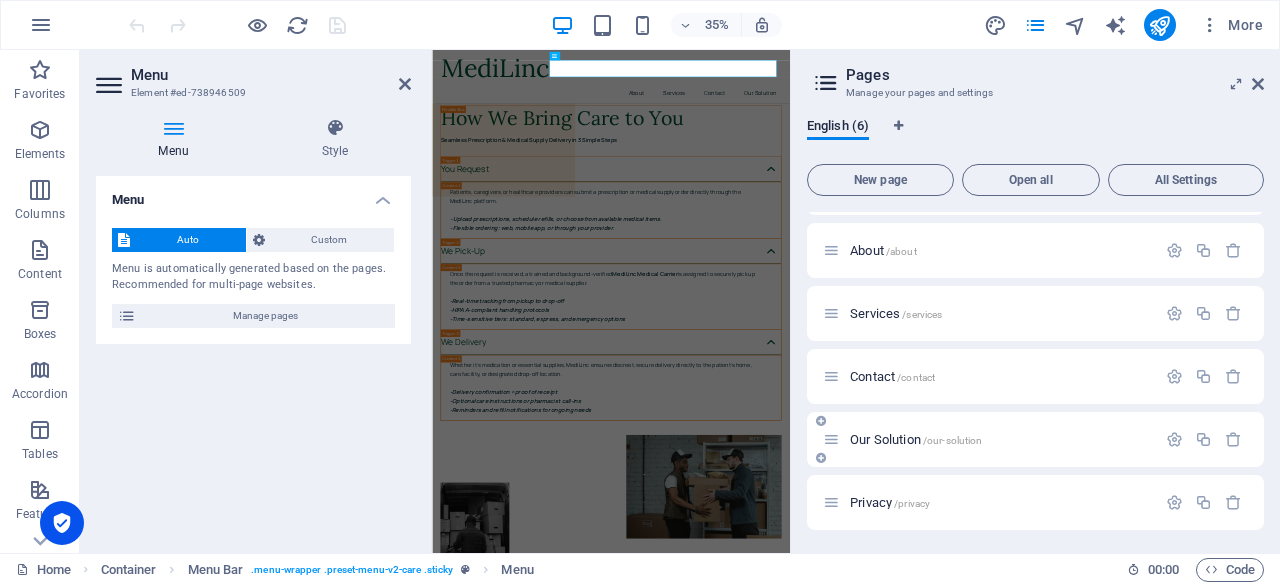 click on "/our-solution" at bounding box center [953, 440] 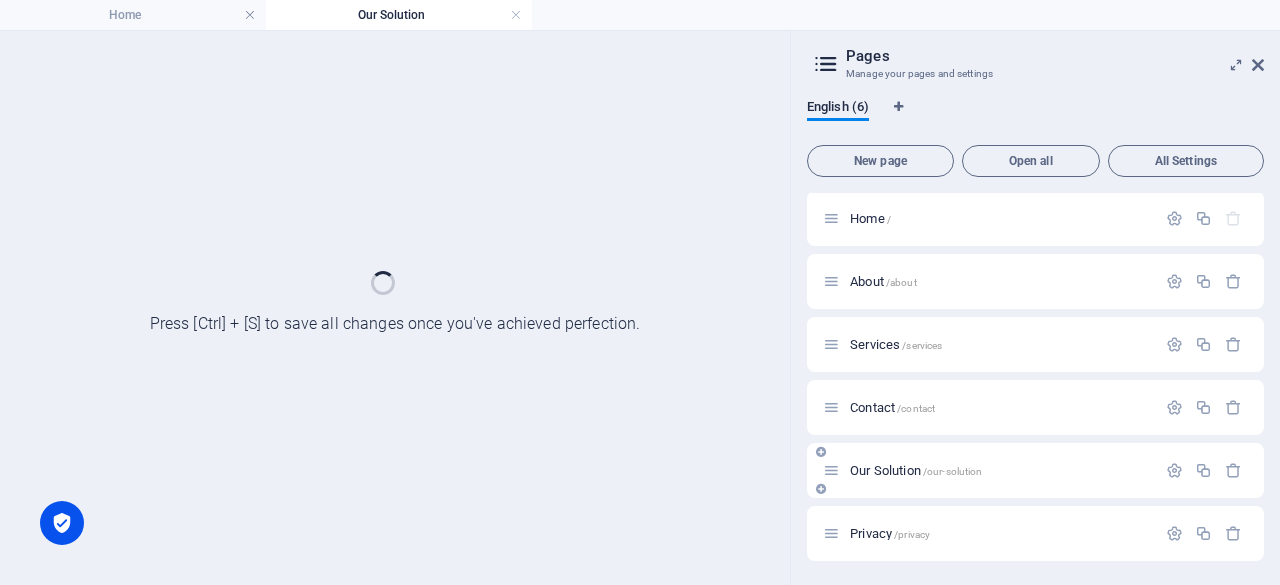scroll, scrollTop: 0, scrollLeft: 0, axis: both 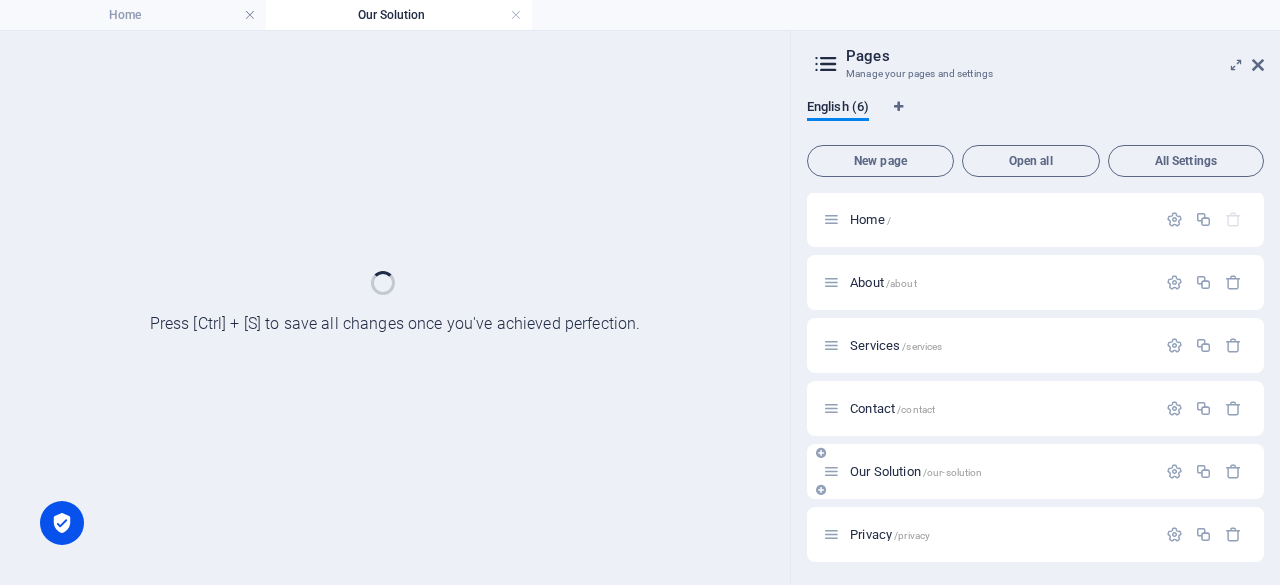 click on "Our Solution /our-solution" at bounding box center [1035, 471] 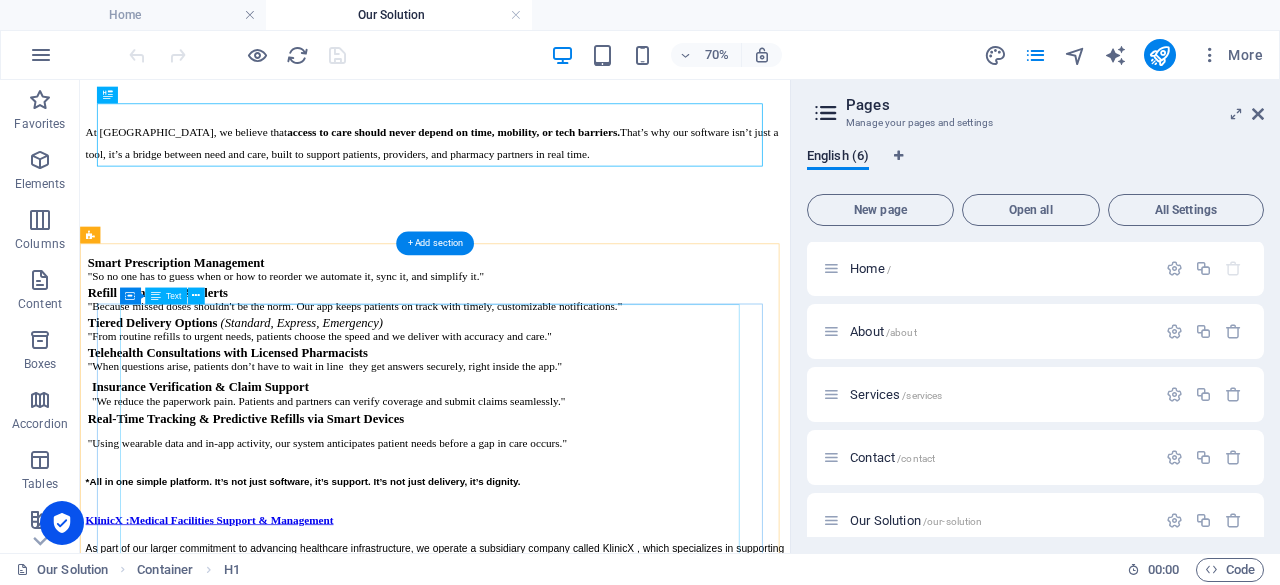 scroll, scrollTop: 271, scrollLeft: 0, axis: vertical 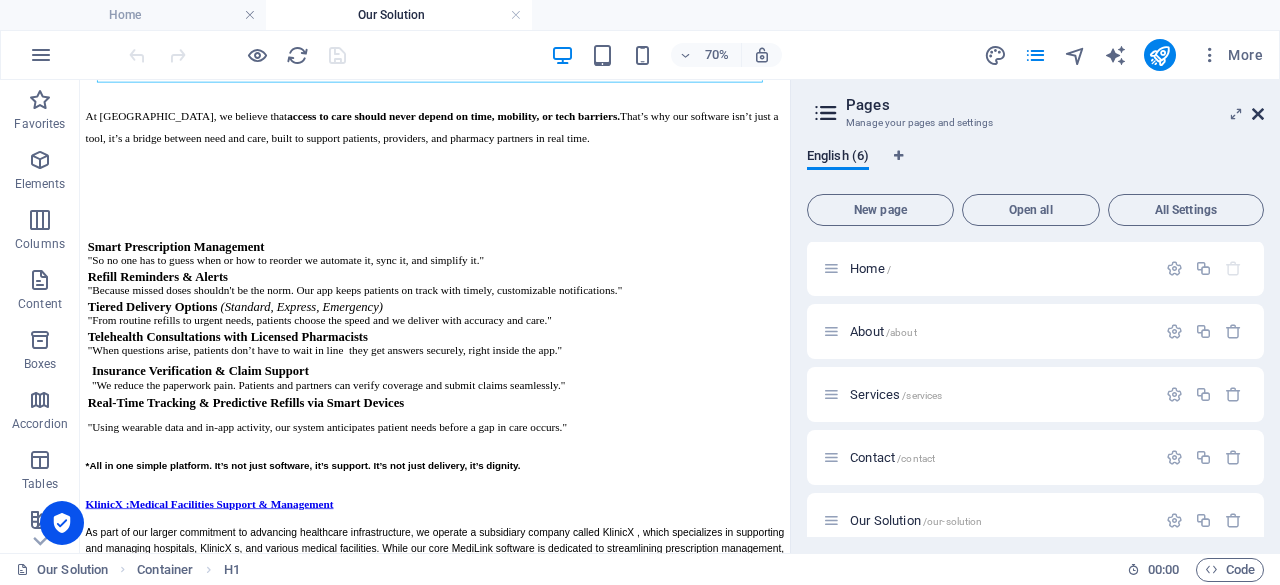 click at bounding box center [1258, 114] 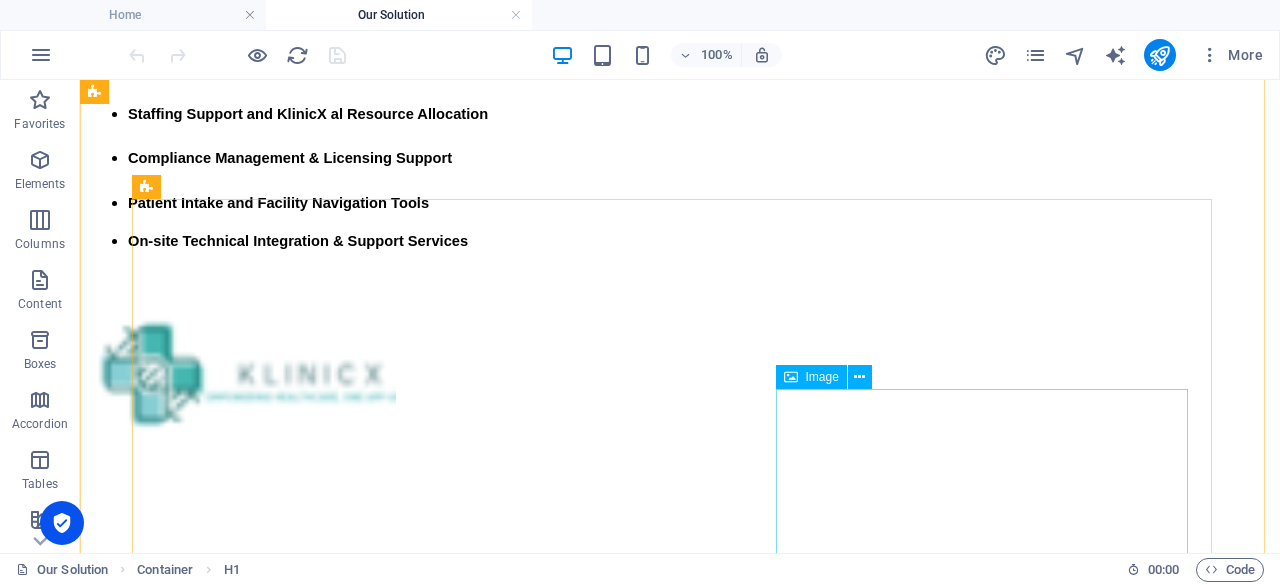 scroll, scrollTop: 1712, scrollLeft: 0, axis: vertical 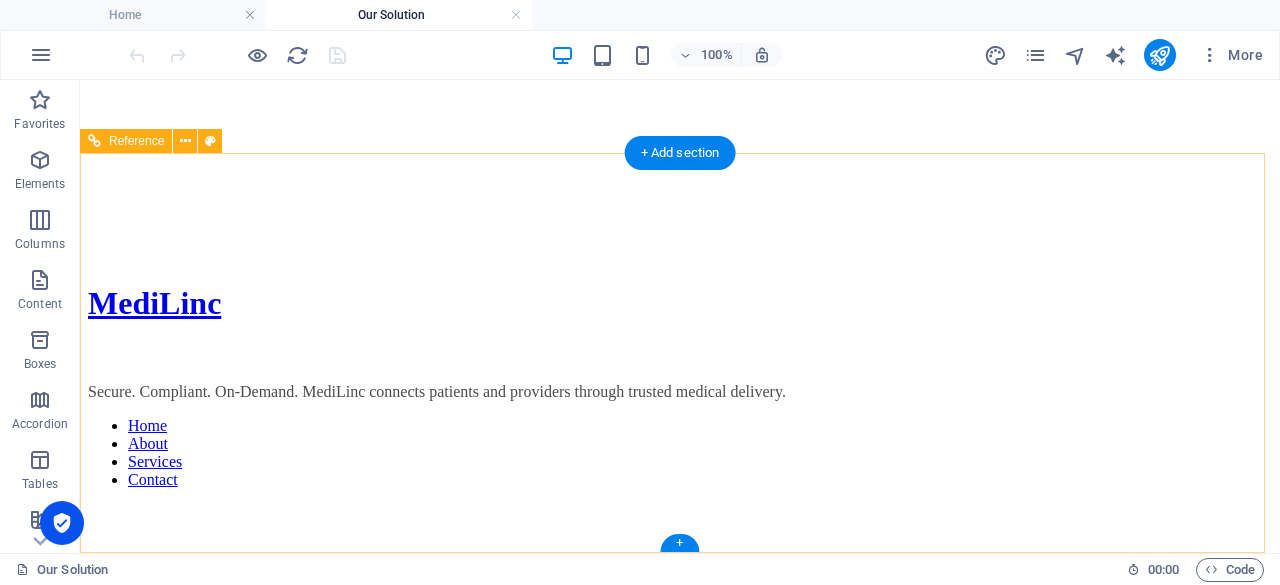 click on "Privacy Policy   Our Solution" at bounding box center (680, 8075) 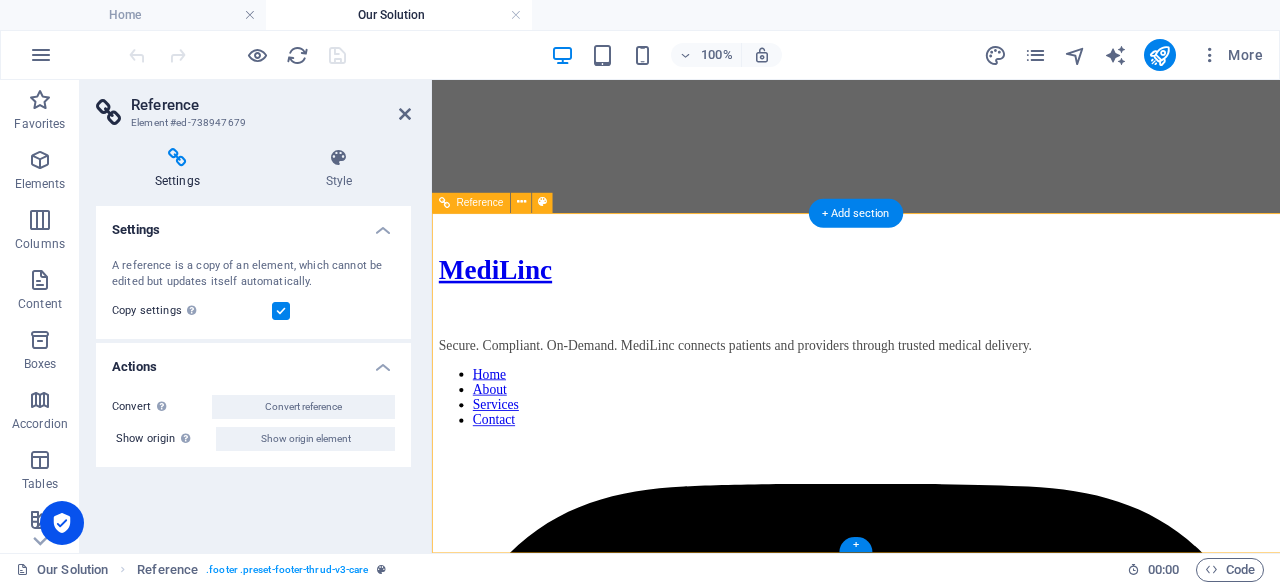 scroll, scrollTop: 1628, scrollLeft: 0, axis: vertical 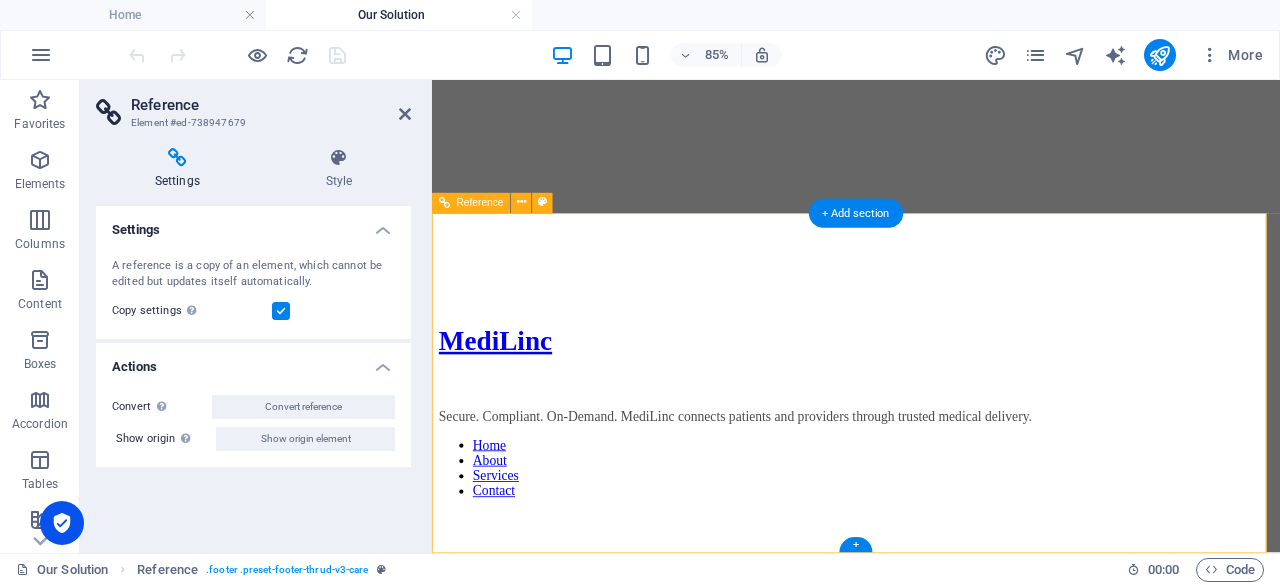 click on "Privacy Policy   Our Solution" at bounding box center [931, 6901] 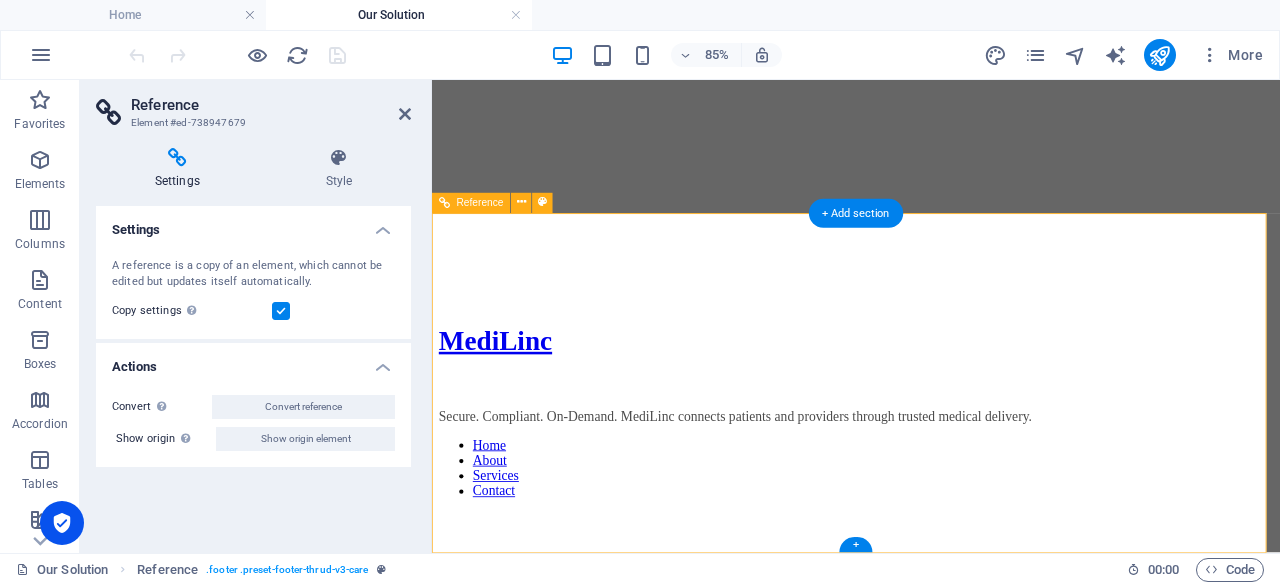 click on "Privacy Policy   Our Solution" at bounding box center (931, 6901) 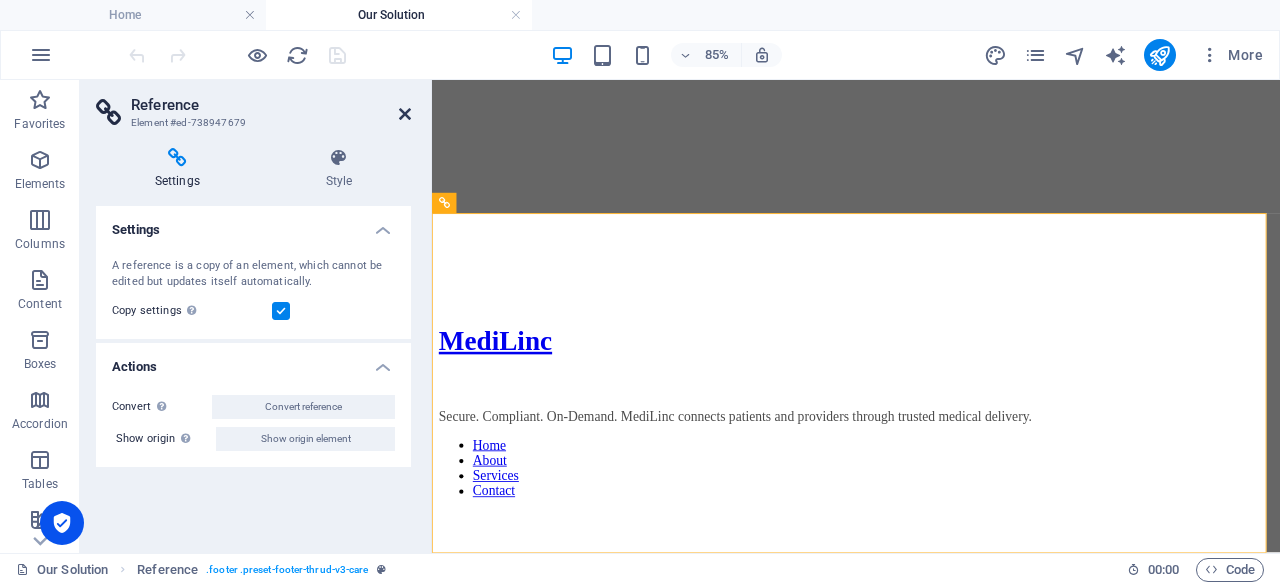 click at bounding box center [405, 114] 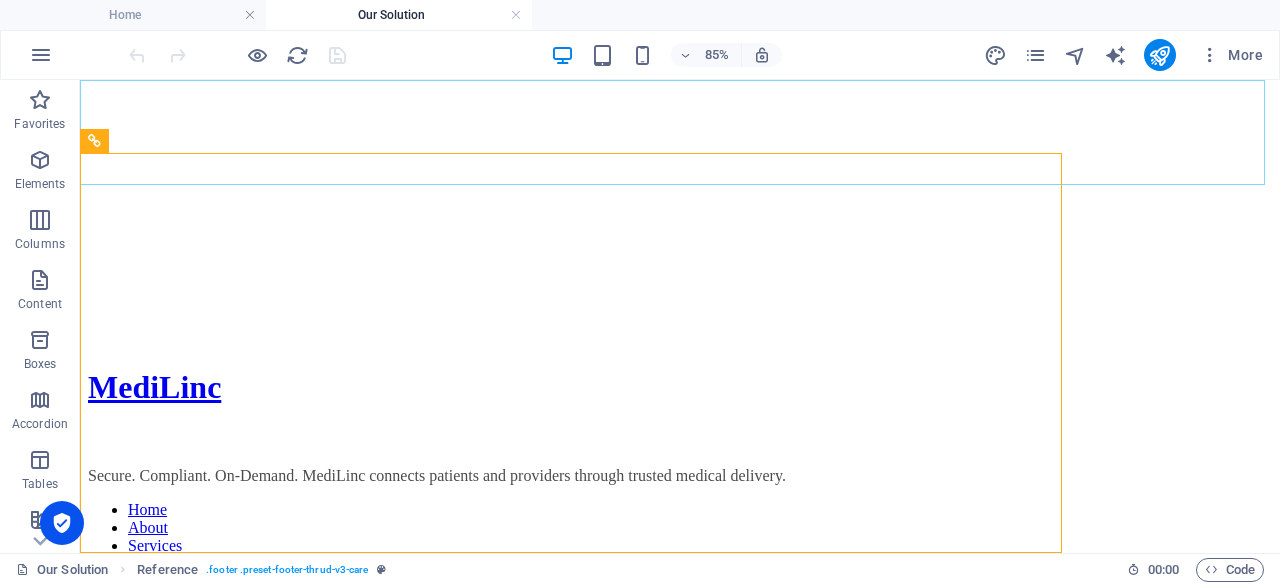 scroll, scrollTop: 1712, scrollLeft: 0, axis: vertical 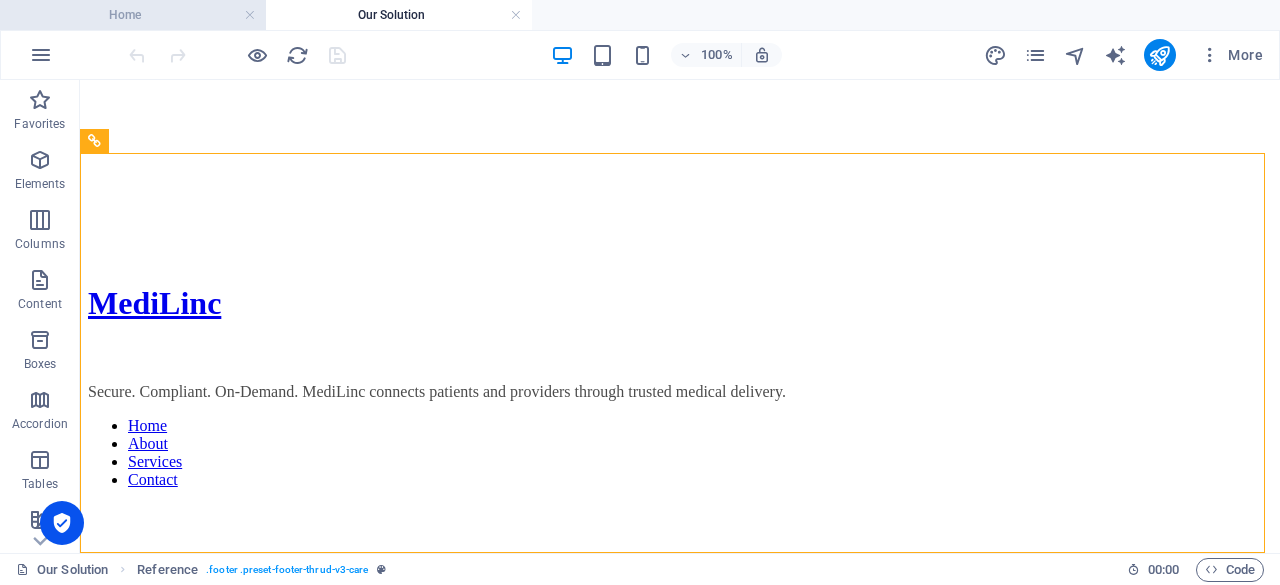 click on "Home" at bounding box center (133, 15) 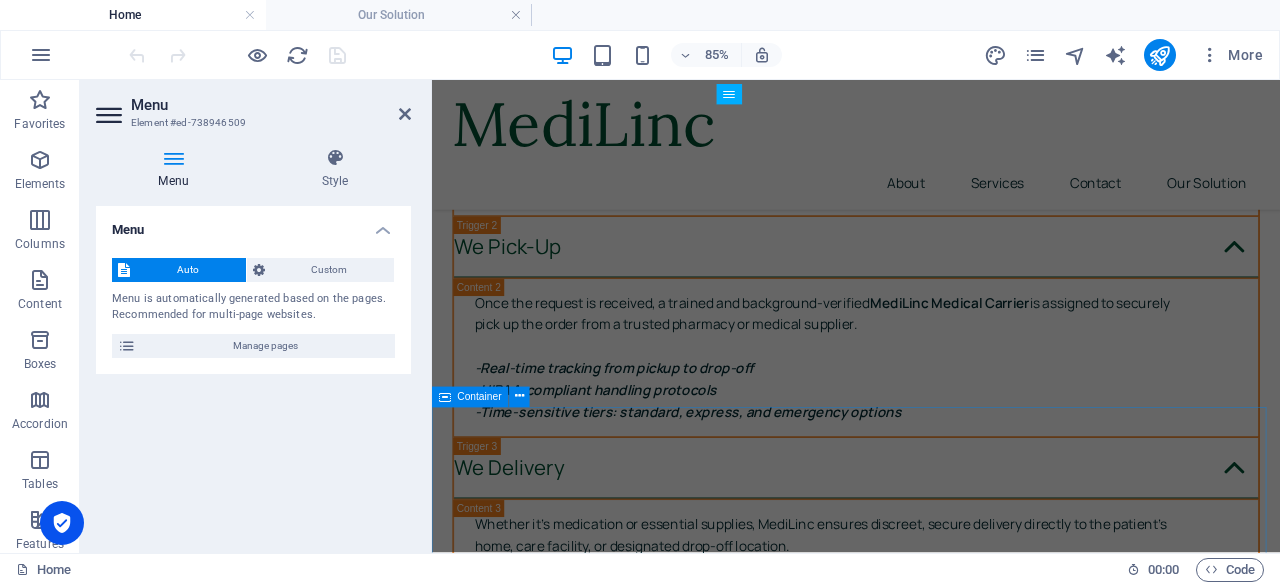 scroll, scrollTop: 6881, scrollLeft: 0, axis: vertical 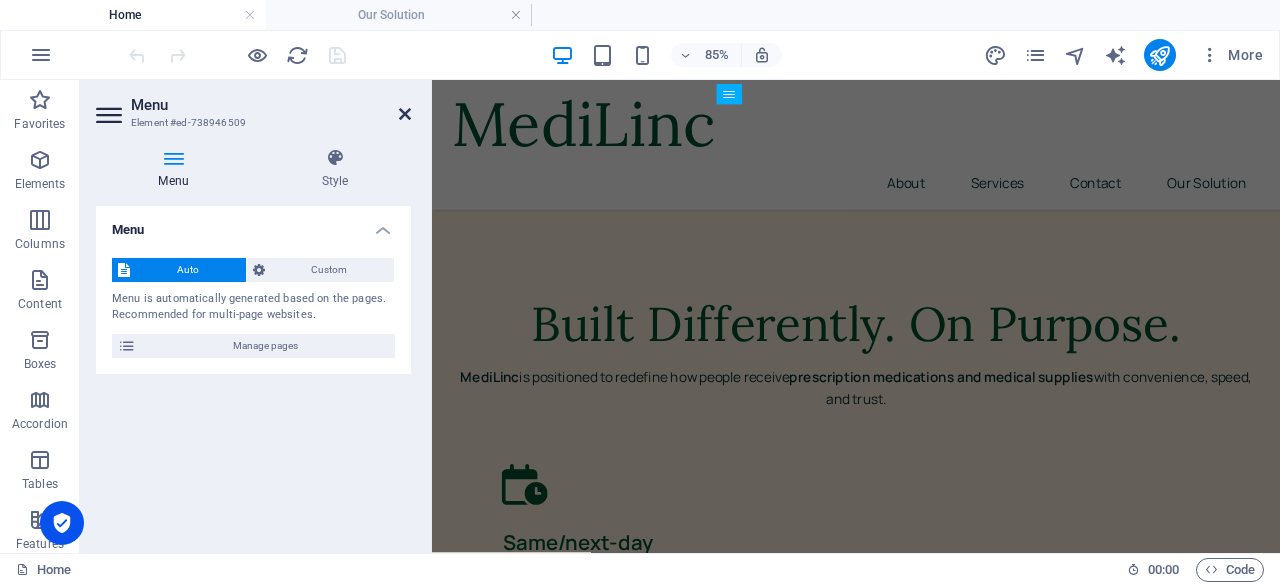 click at bounding box center [405, 114] 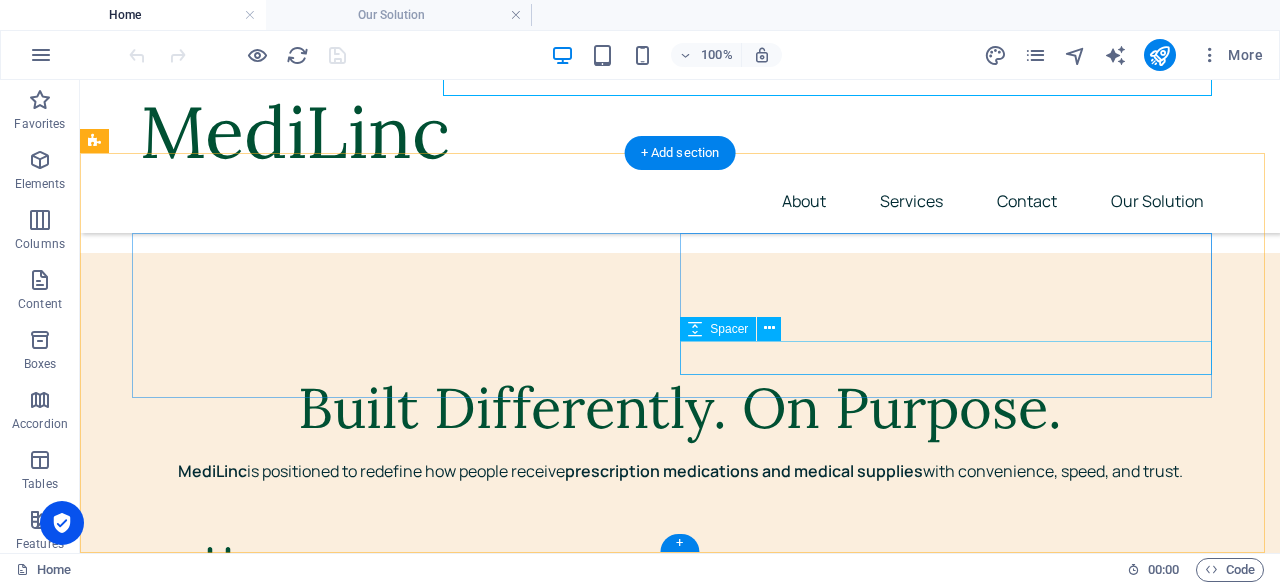 scroll, scrollTop: 6846, scrollLeft: 0, axis: vertical 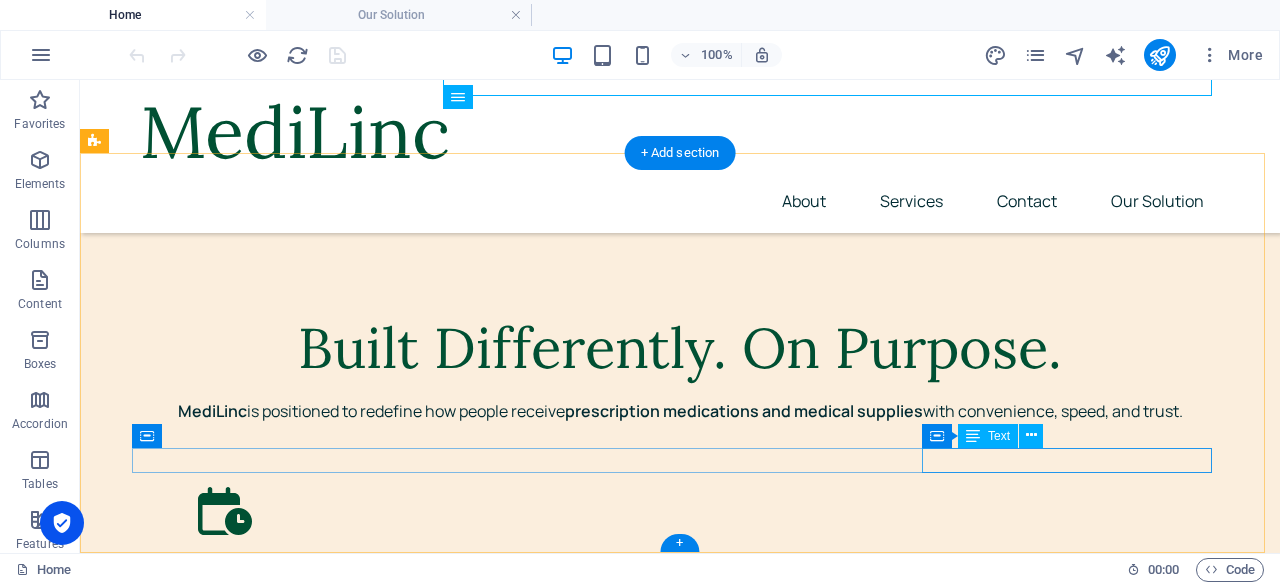 click on "Privacy Policy   Our Solution" at bounding box center [680, 4460] 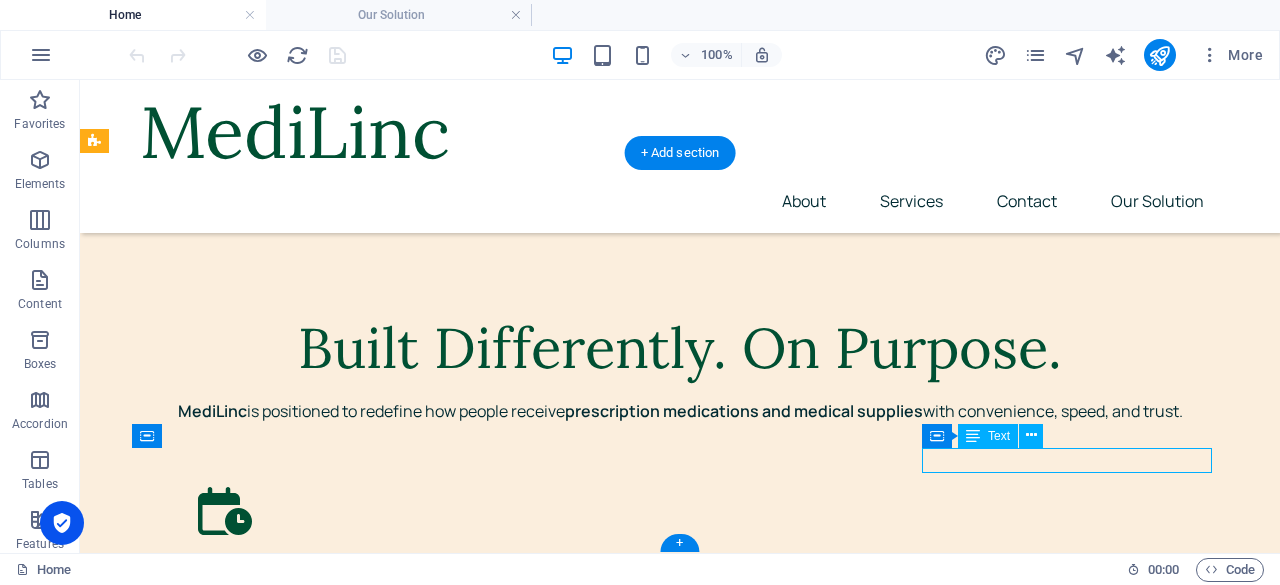 click on "Privacy Policy   Our Solution" at bounding box center (680, 4460) 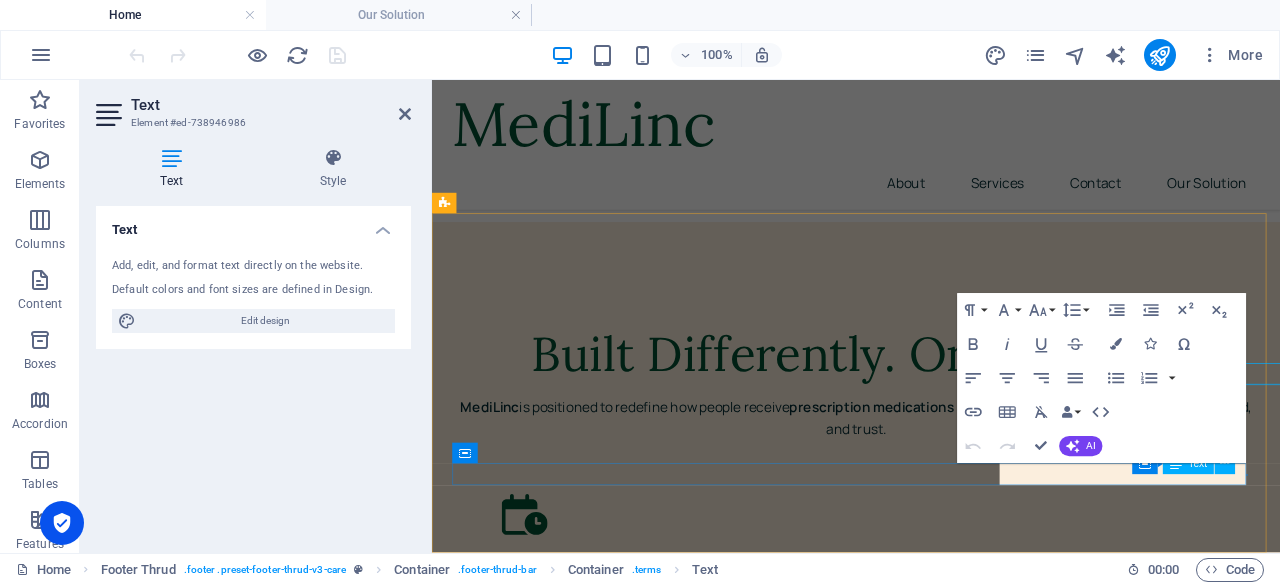 scroll, scrollTop: 6881, scrollLeft: 0, axis: vertical 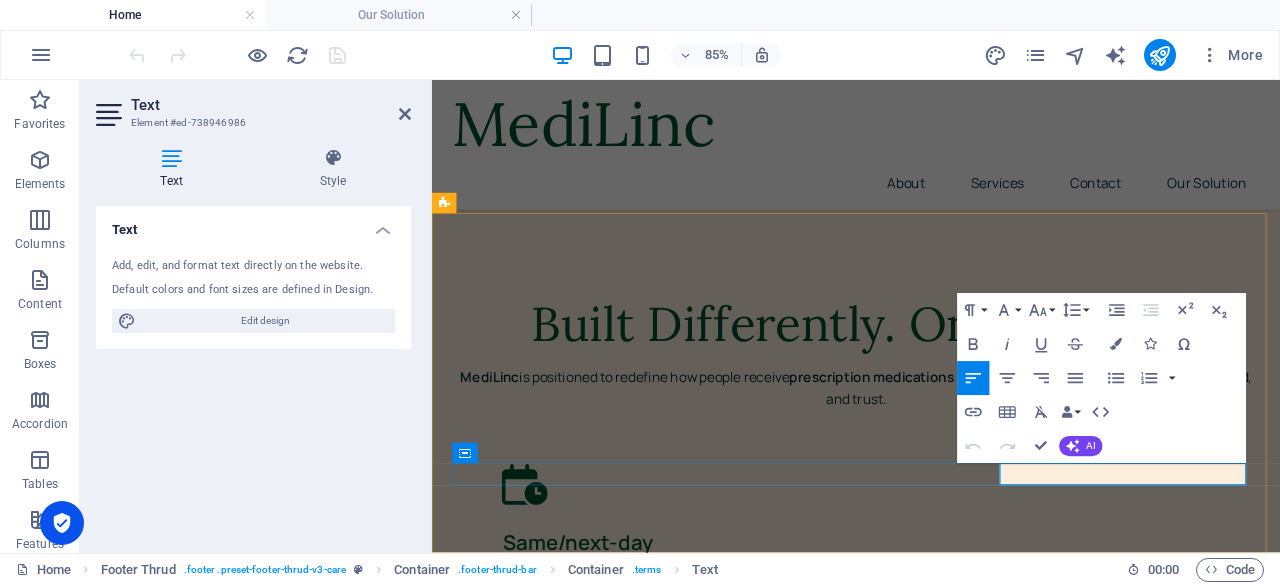 click on "Our Solution" at bounding box center (678, 4555) 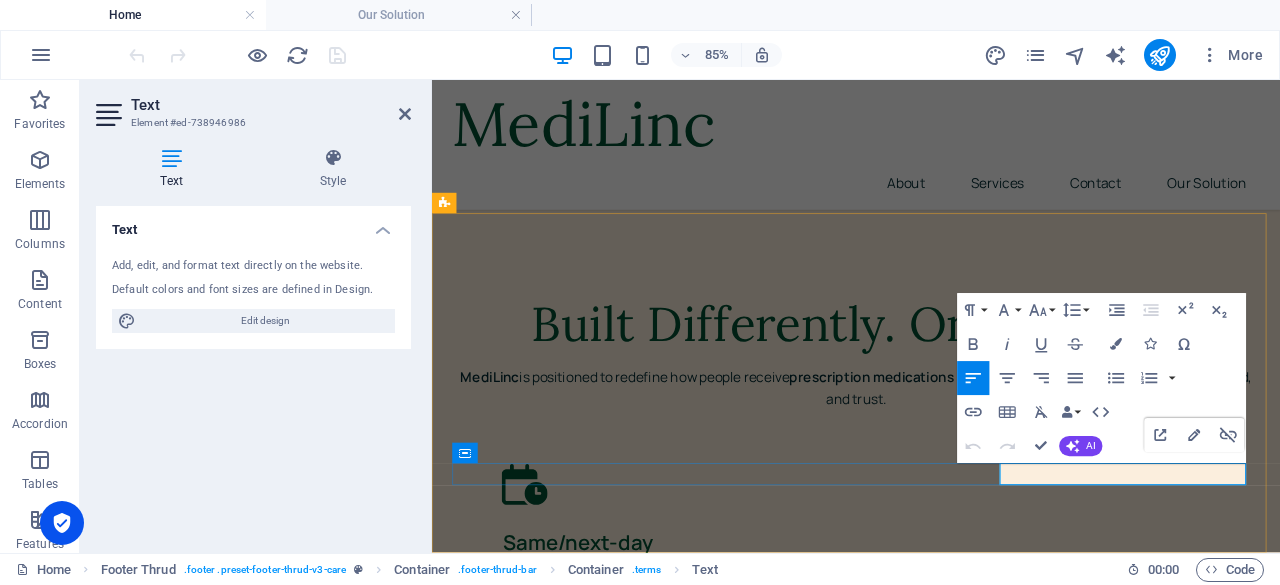 click on "Our Solution" at bounding box center [678, 4555] 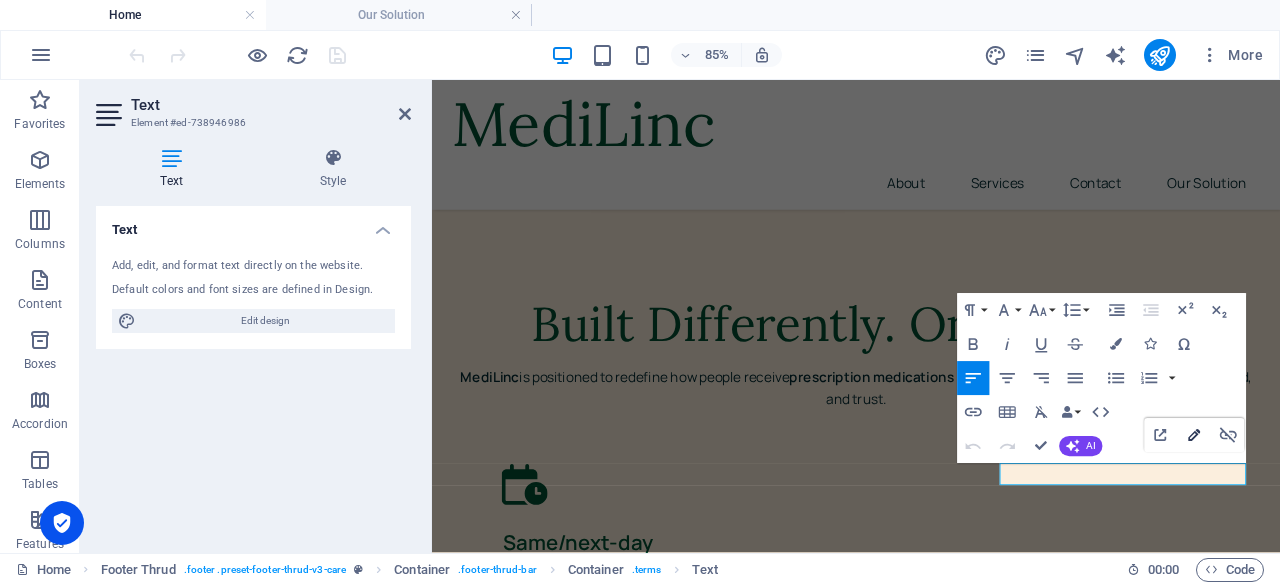 click 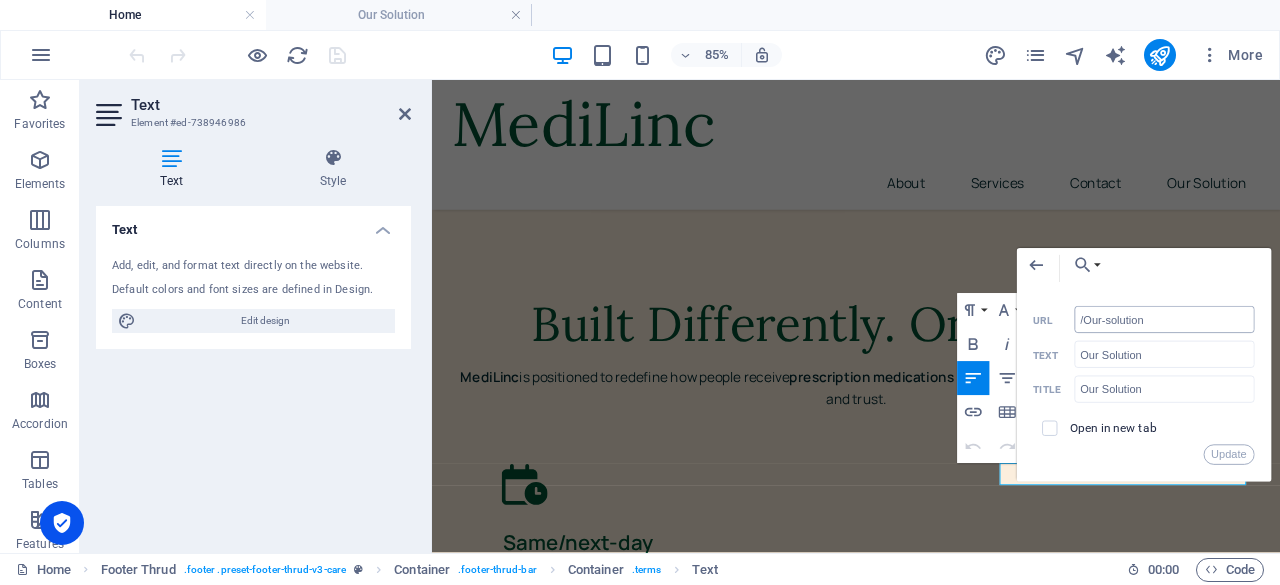 type on "[URL][DOMAIN_NAME]" 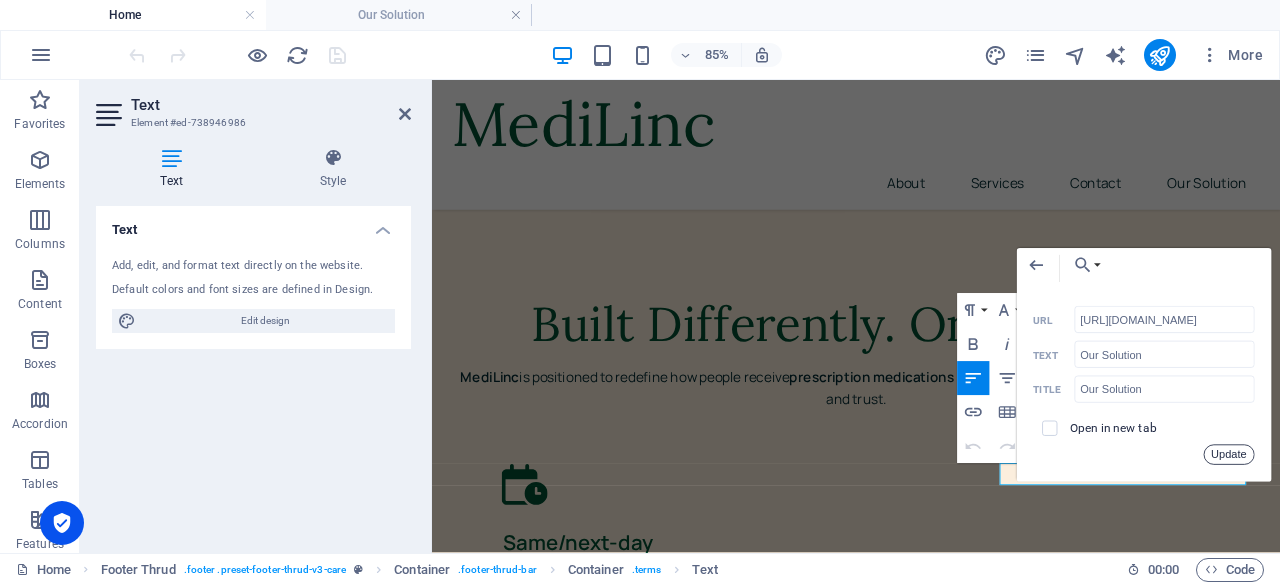 click on "Update" at bounding box center [1229, 455] 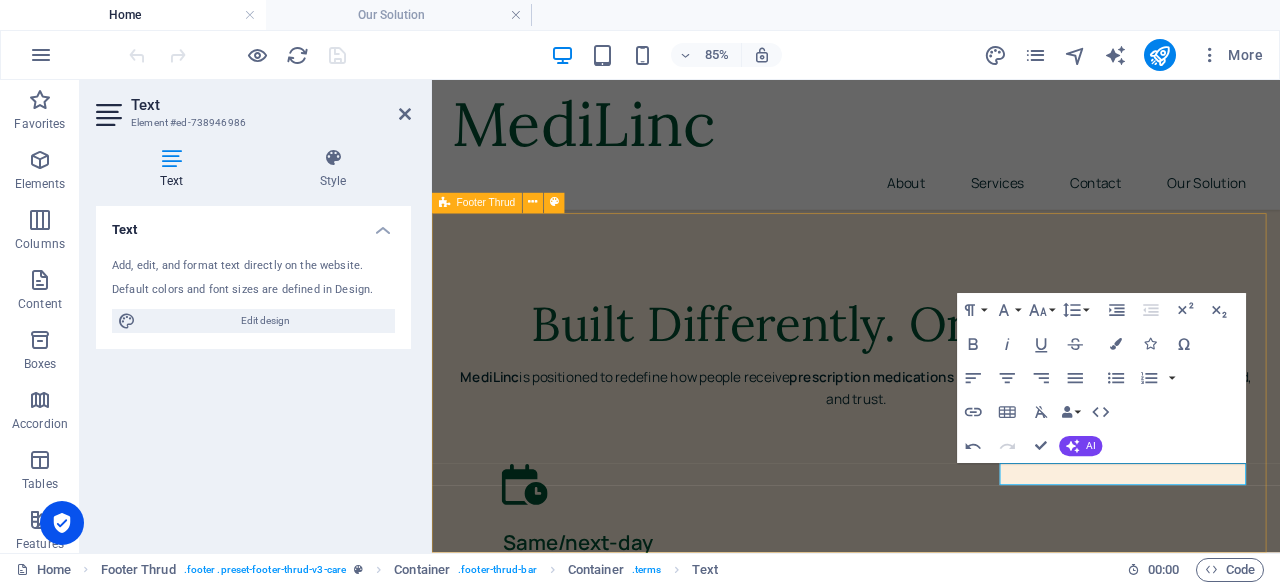 click on "MediLinc Secure. Compliant. On-Demand. MediLinc connects patients and providers through trusted medical delivery. Home About Services Contact
2024  [DOMAIN_NAME] . All Rights Reserved. Privacy Policy   Our Solution" at bounding box center (931, 4264) 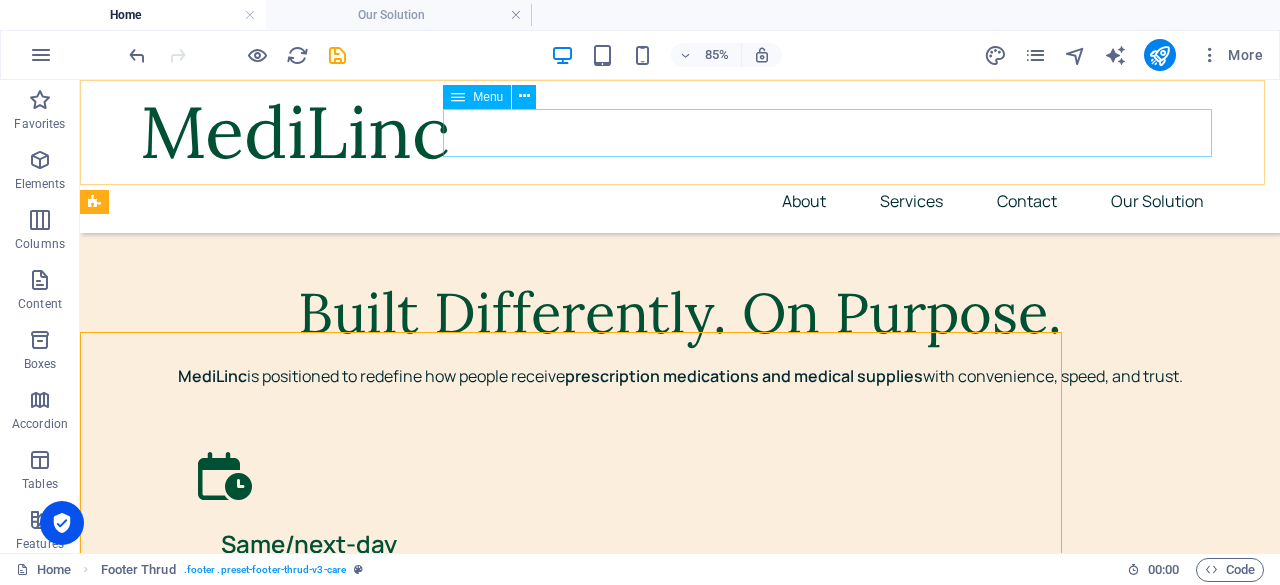 scroll, scrollTop: 6786, scrollLeft: 0, axis: vertical 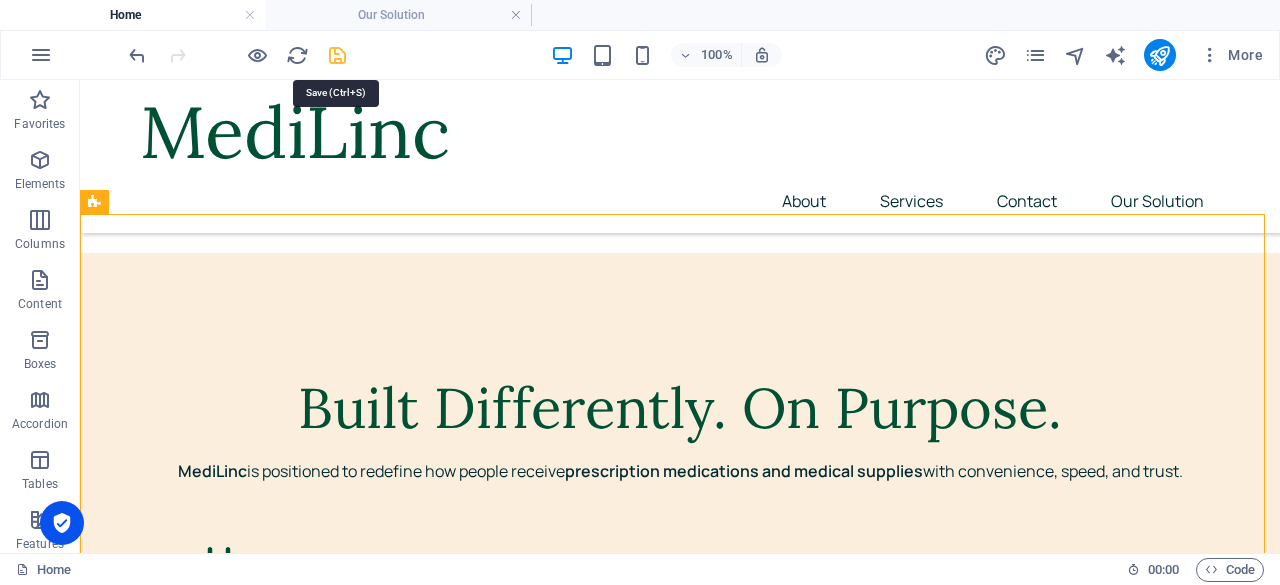 click at bounding box center [337, 55] 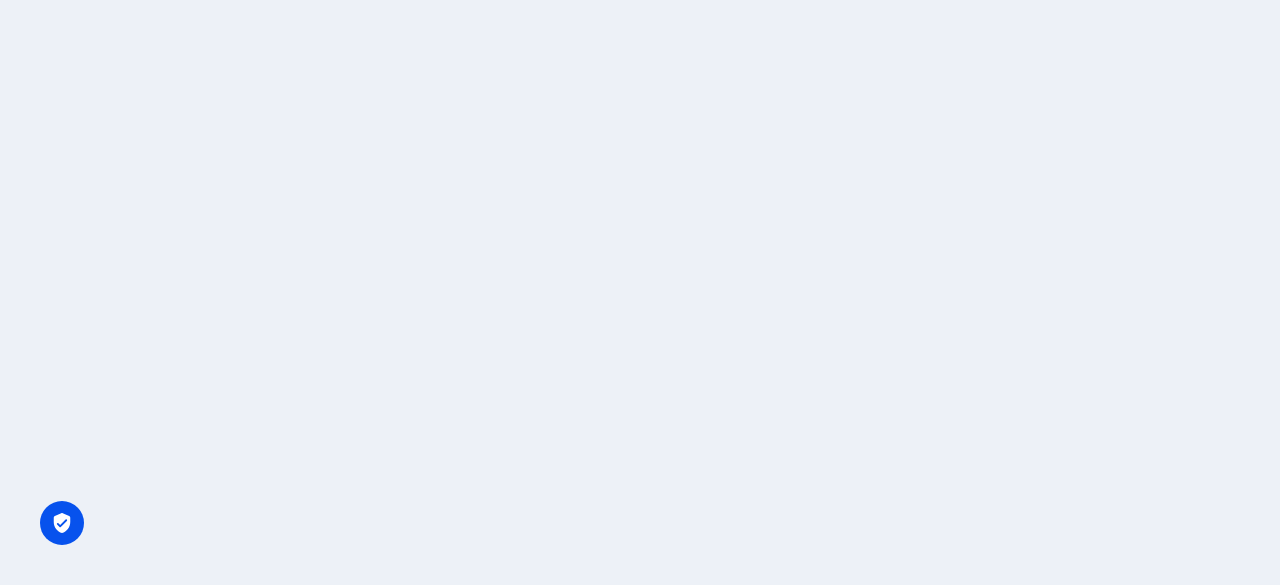 scroll, scrollTop: 0, scrollLeft: 0, axis: both 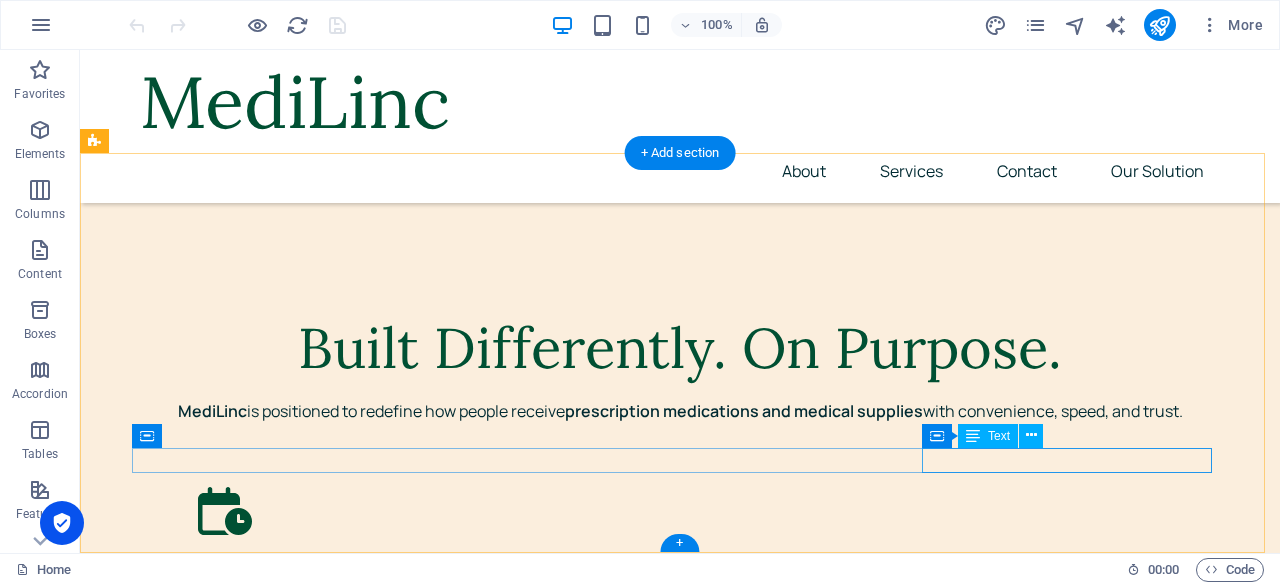click on "Privacy Policy   Our Solution" at bounding box center [680, 4460] 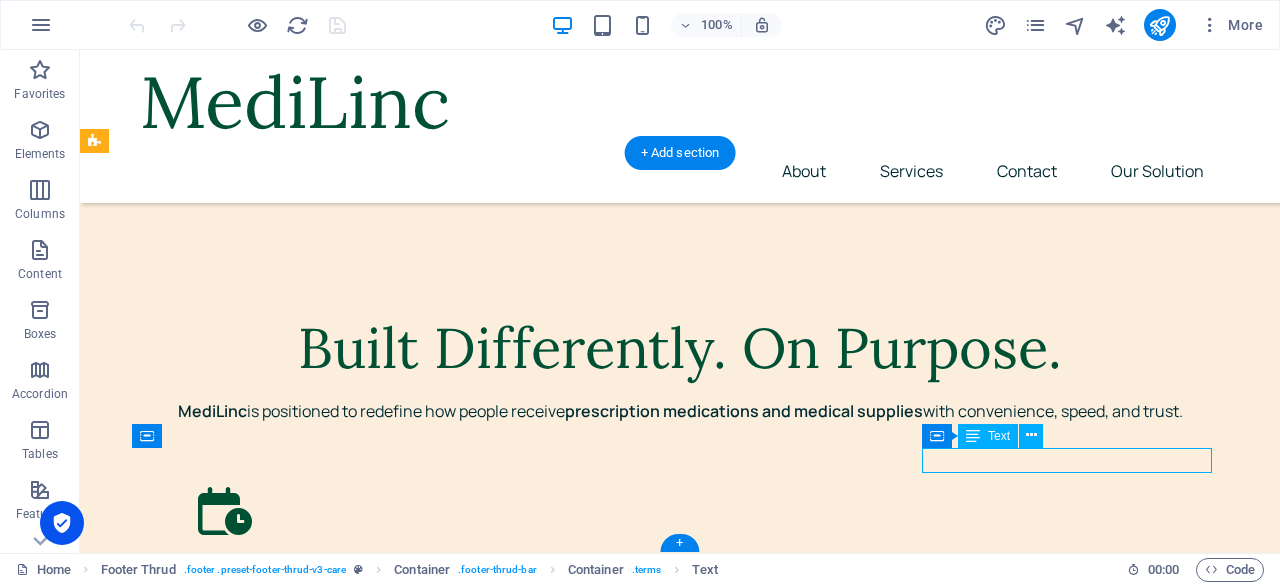 click on "Privacy Policy   Our Solution" at bounding box center (680, 4460) 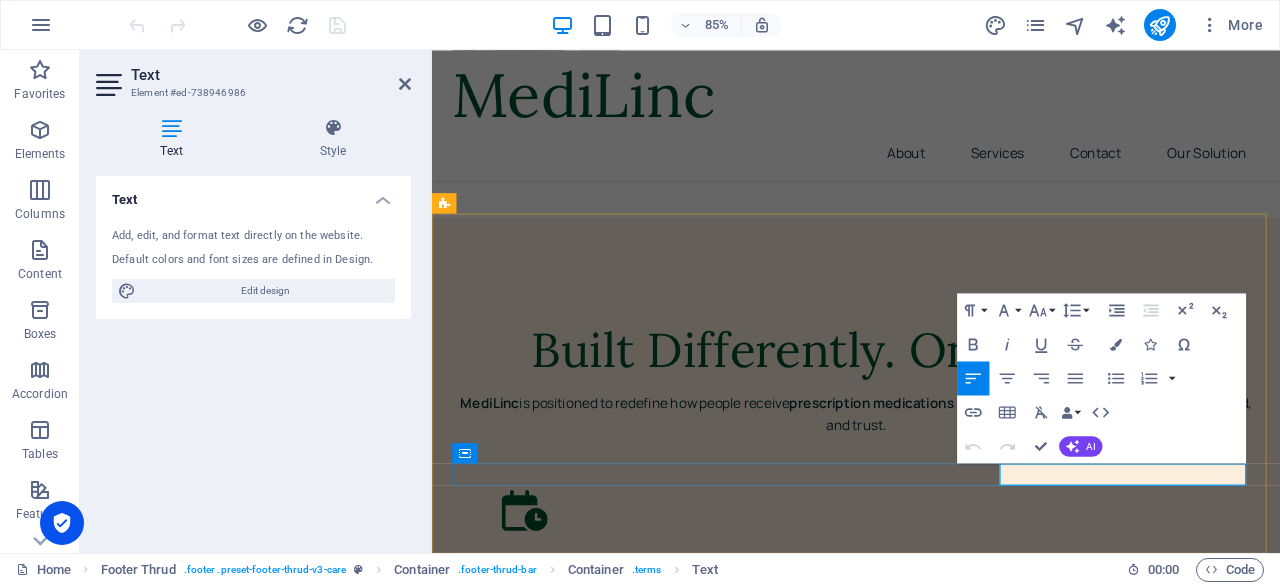 scroll, scrollTop: 6846, scrollLeft: 0, axis: vertical 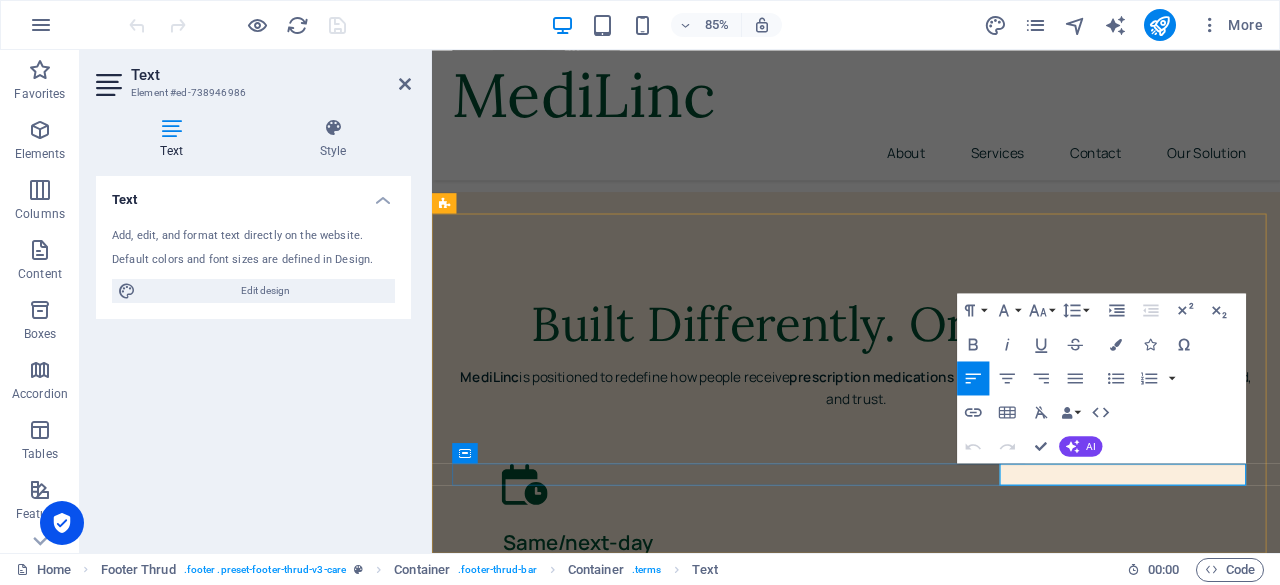 click on "Our Solution" at bounding box center (678, 4560) 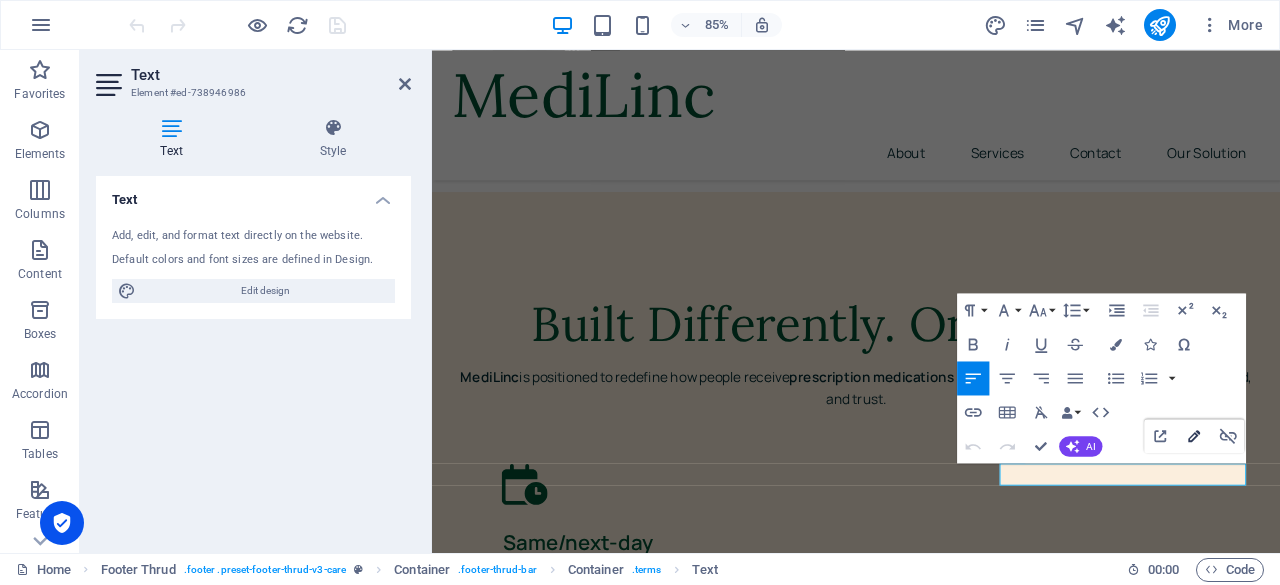 click 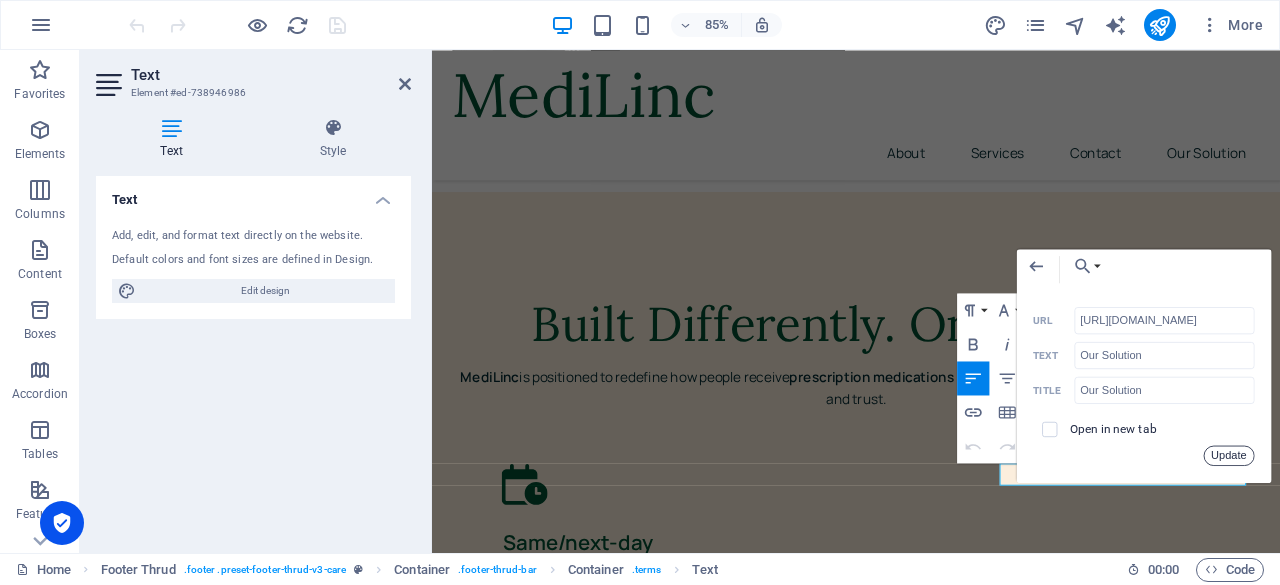 click on "Update" at bounding box center [1229, 455] 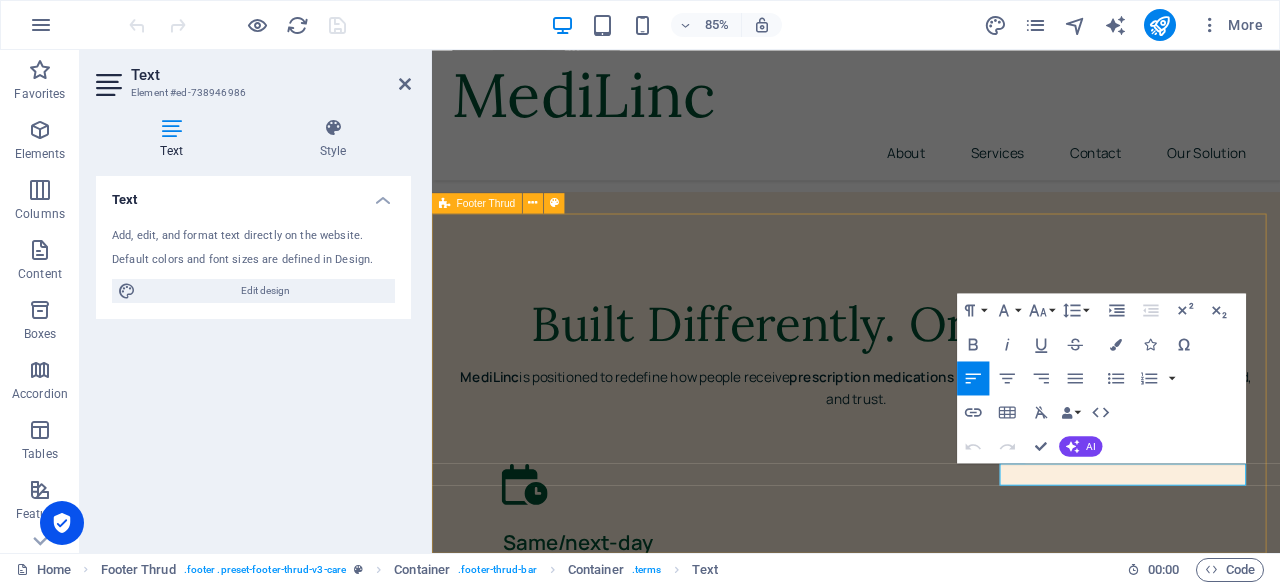 click on "MediLinc Secure. Compliant. On-Demand. MediLinc connects patients and providers through trusted medical delivery. Home About Services Contact
2024  [DOMAIN_NAME] . All Rights Reserved. Privacy Policy   Our Solution" at bounding box center [931, 4269] 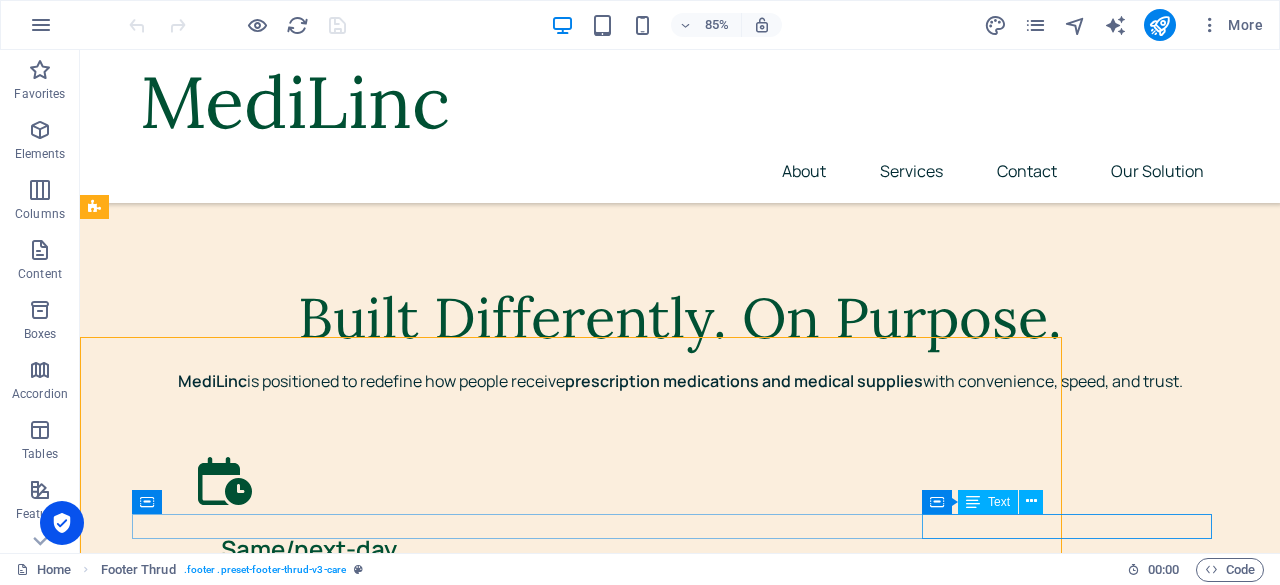 scroll, scrollTop: 6750, scrollLeft: 0, axis: vertical 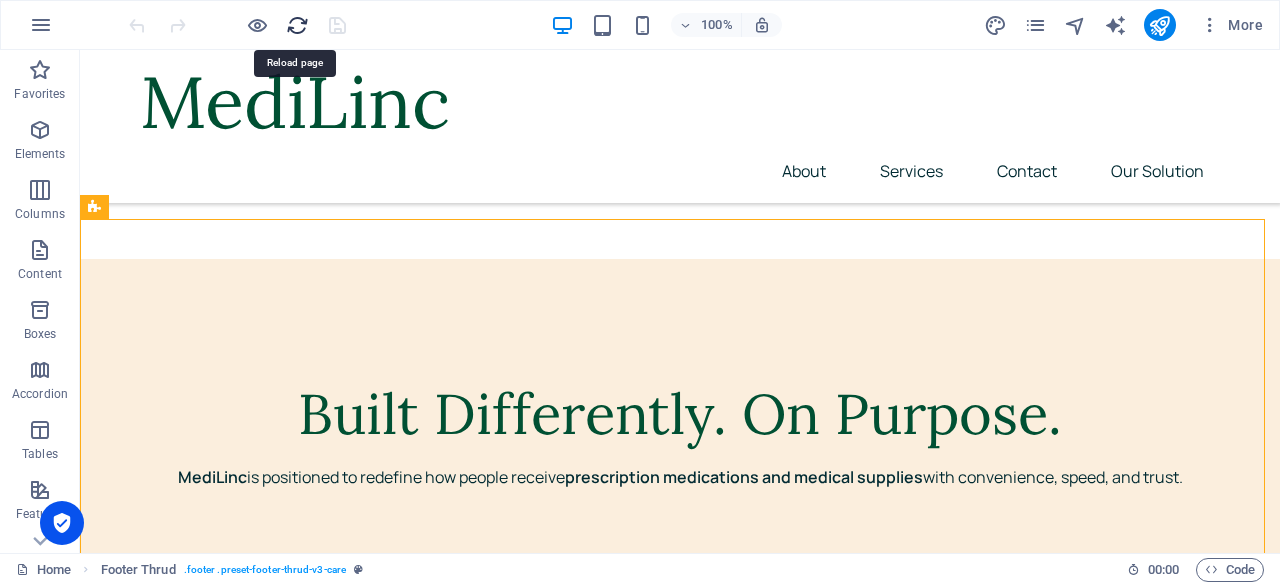 click at bounding box center [297, 25] 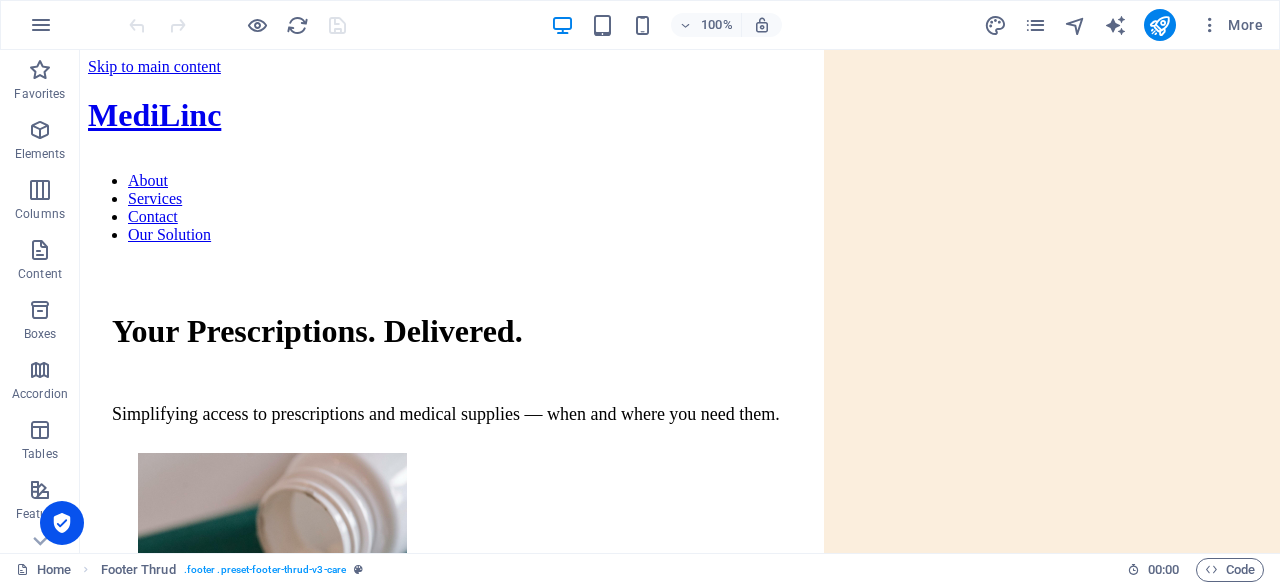 scroll, scrollTop: 0, scrollLeft: 0, axis: both 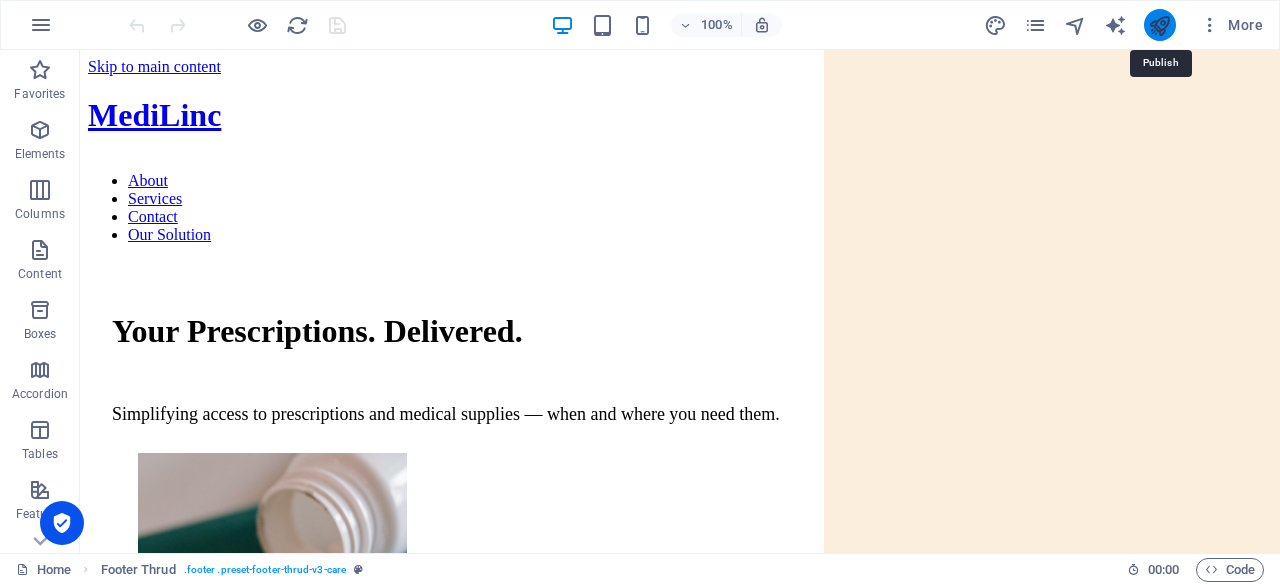 click at bounding box center (1159, 25) 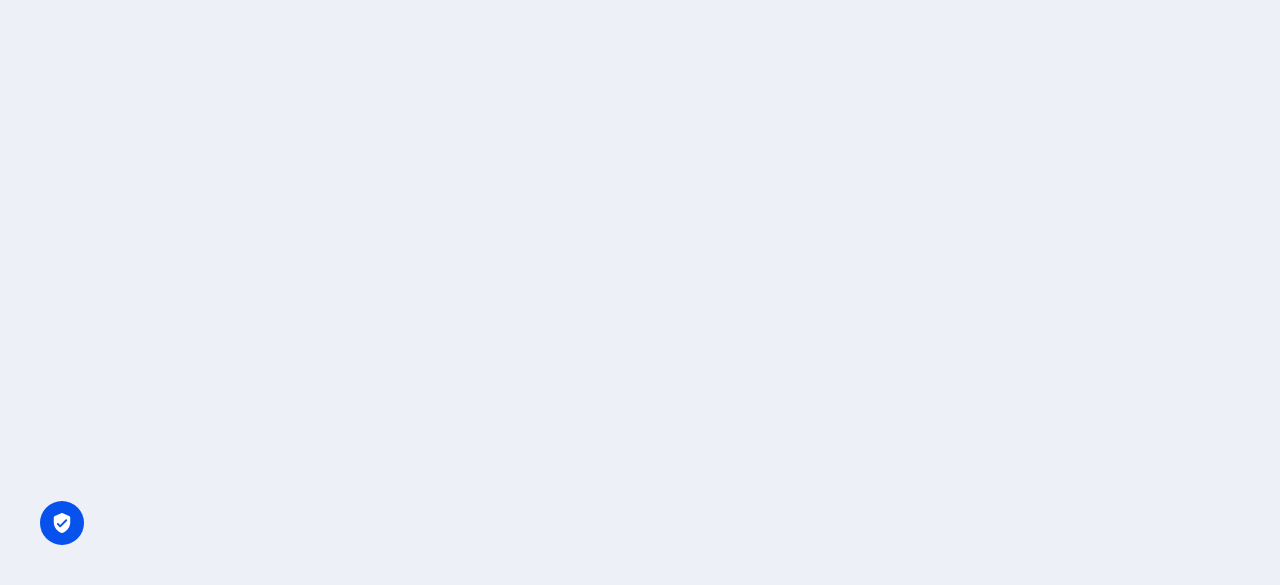 scroll, scrollTop: 0, scrollLeft: 0, axis: both 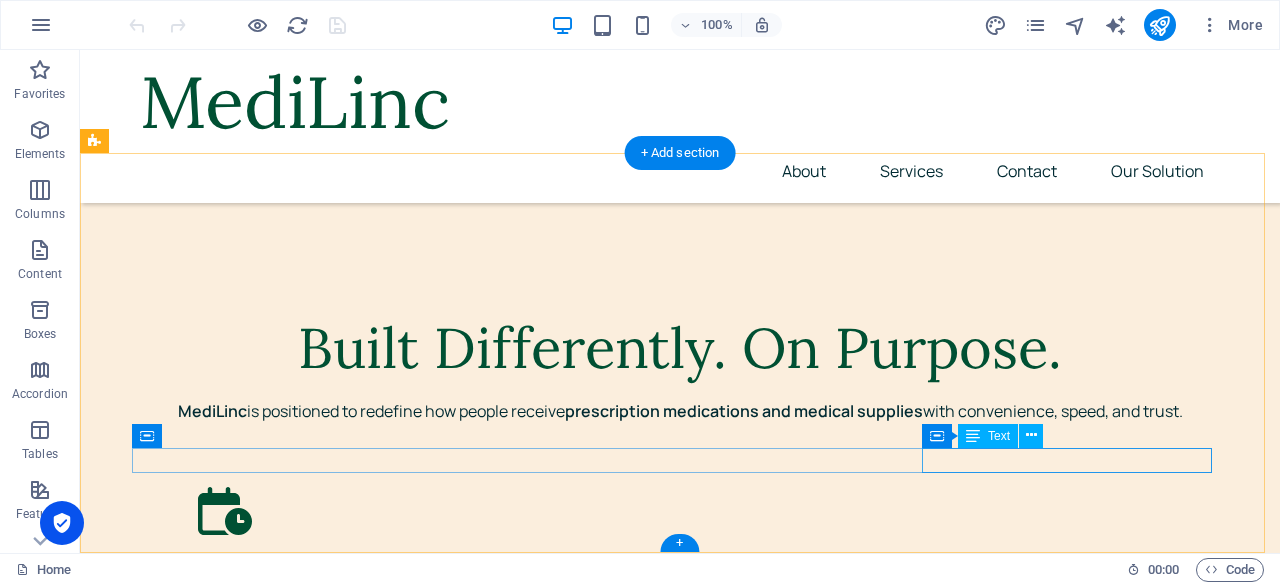 click on "Privacy Policy   Our Solution" at bounding box center (680, 4460) 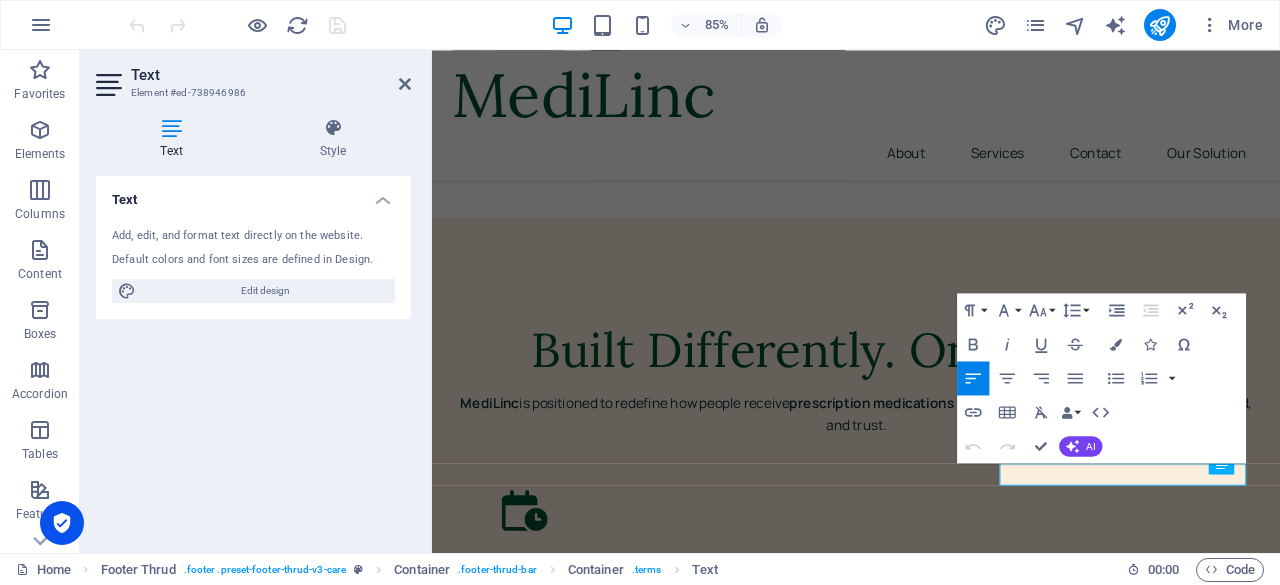 scroll, scrollTop: 6846, scrollLeft: 0, axis: vertical 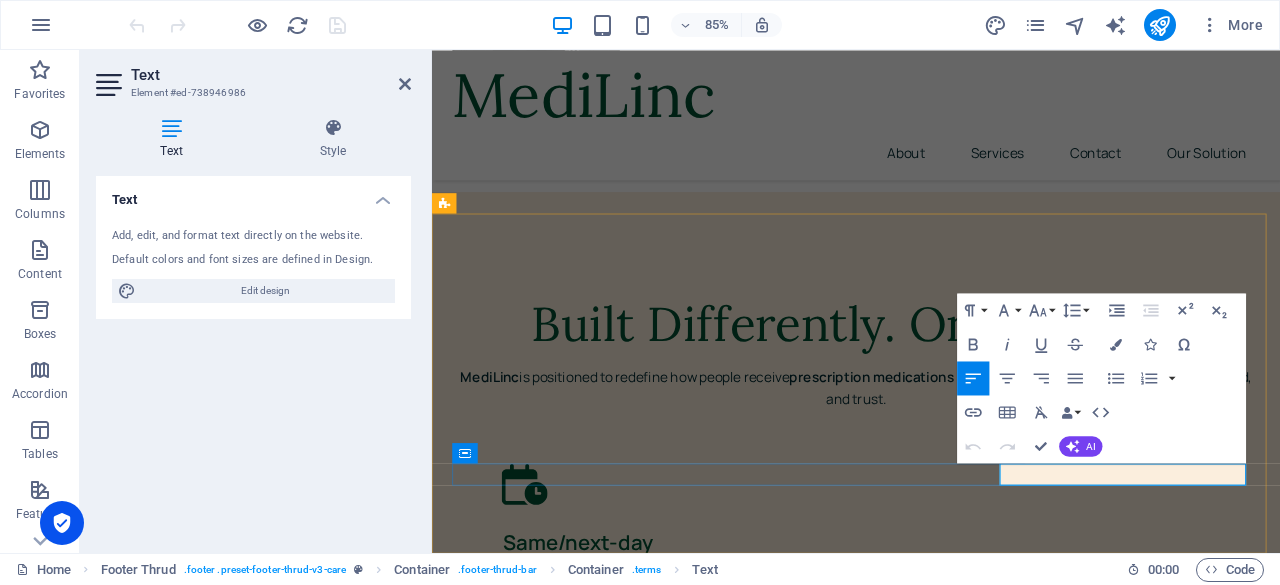 click on "Our Solution" at bounding box center (678, 4560) 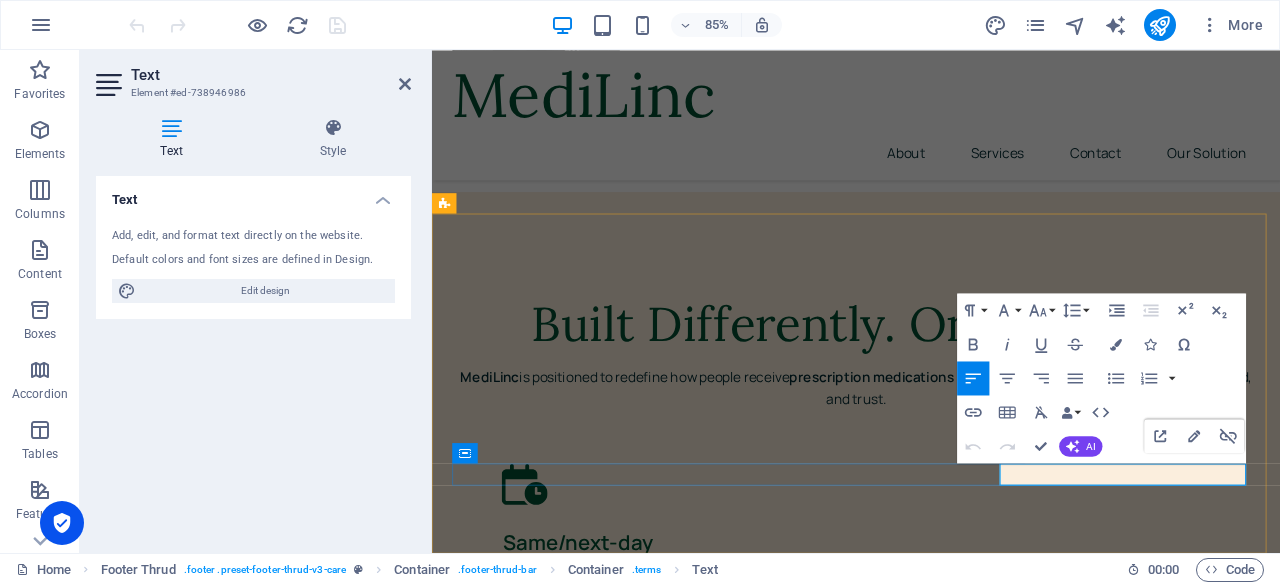 click on "Our Solution" at bounding box center (678, 4560) 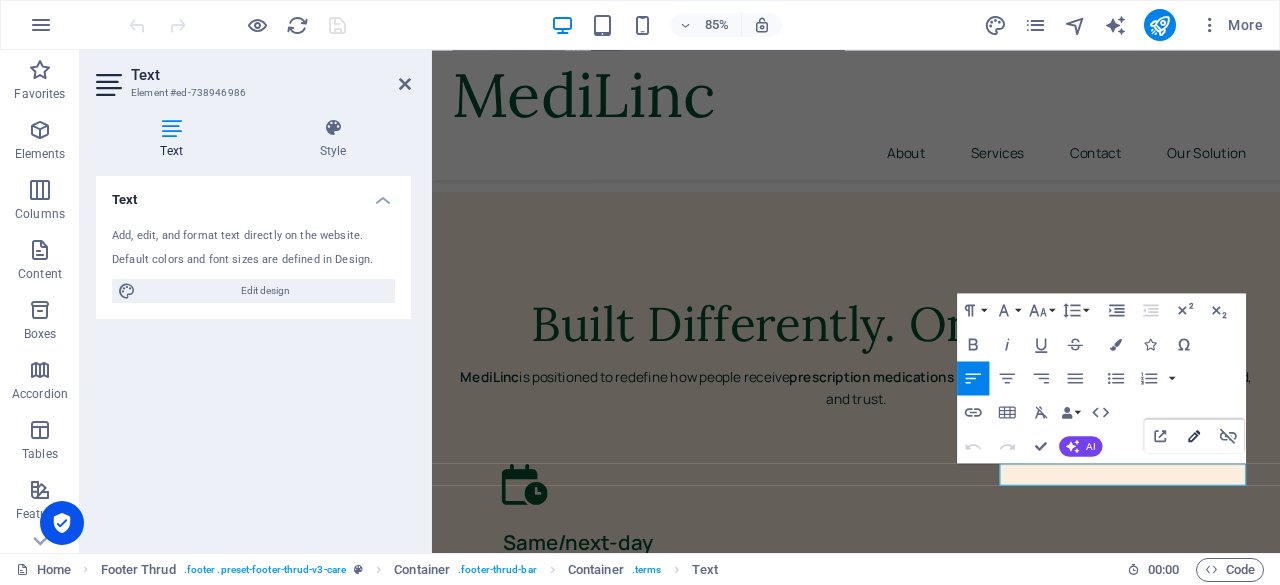 click 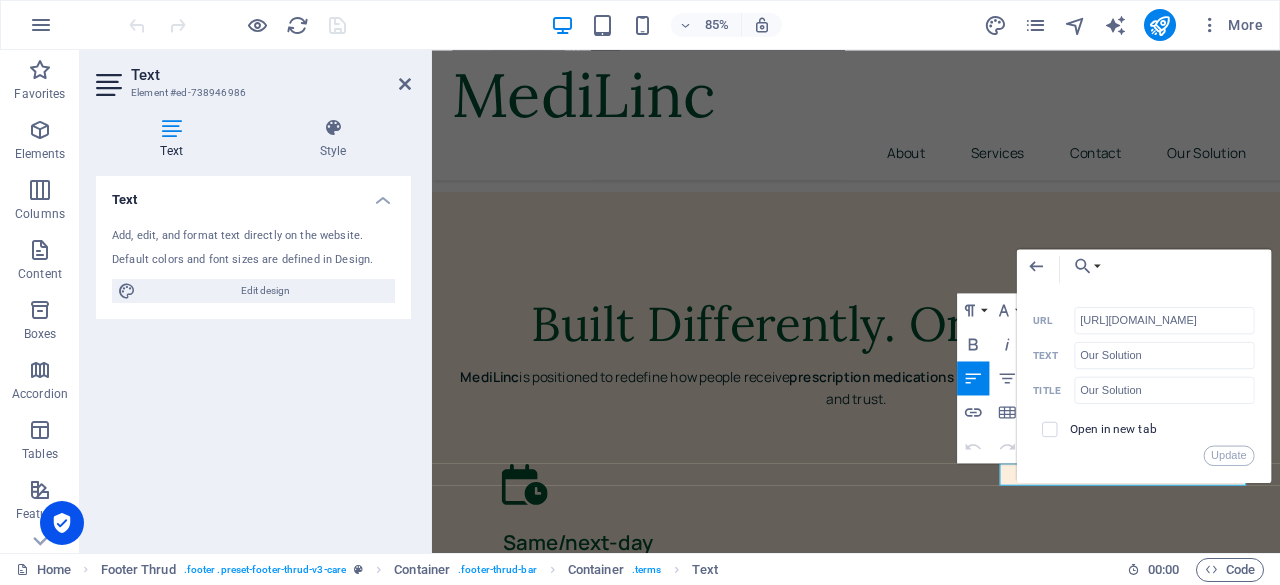 click on "Open in new tab" at bounding box center [1113, 429] 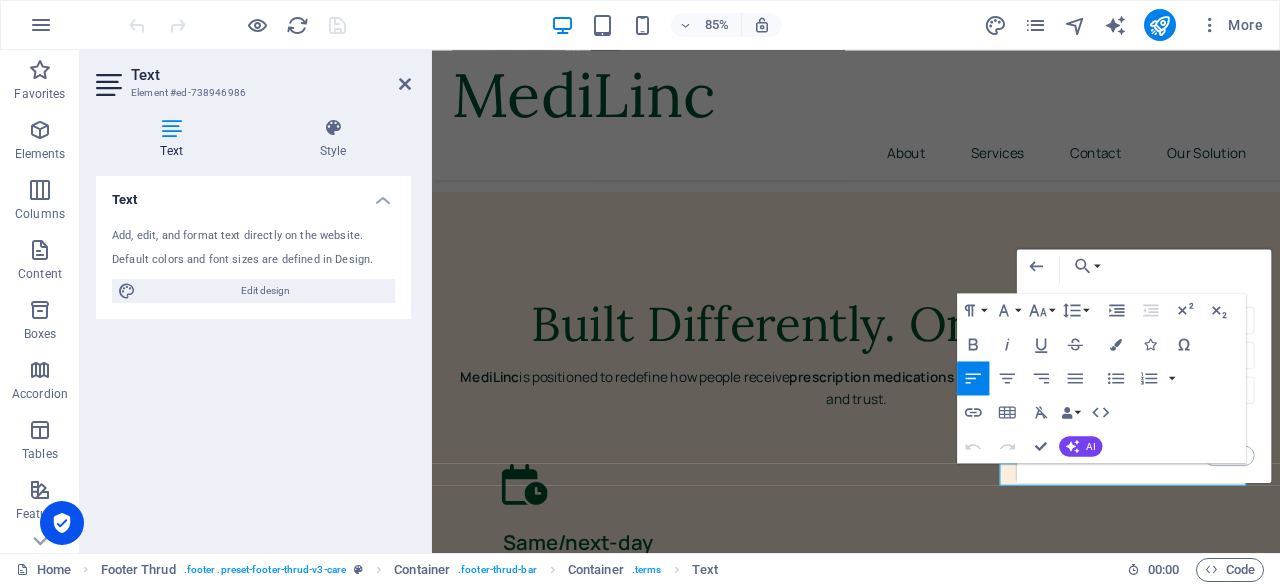 click on "Update" at bounding box center (1229, 455) 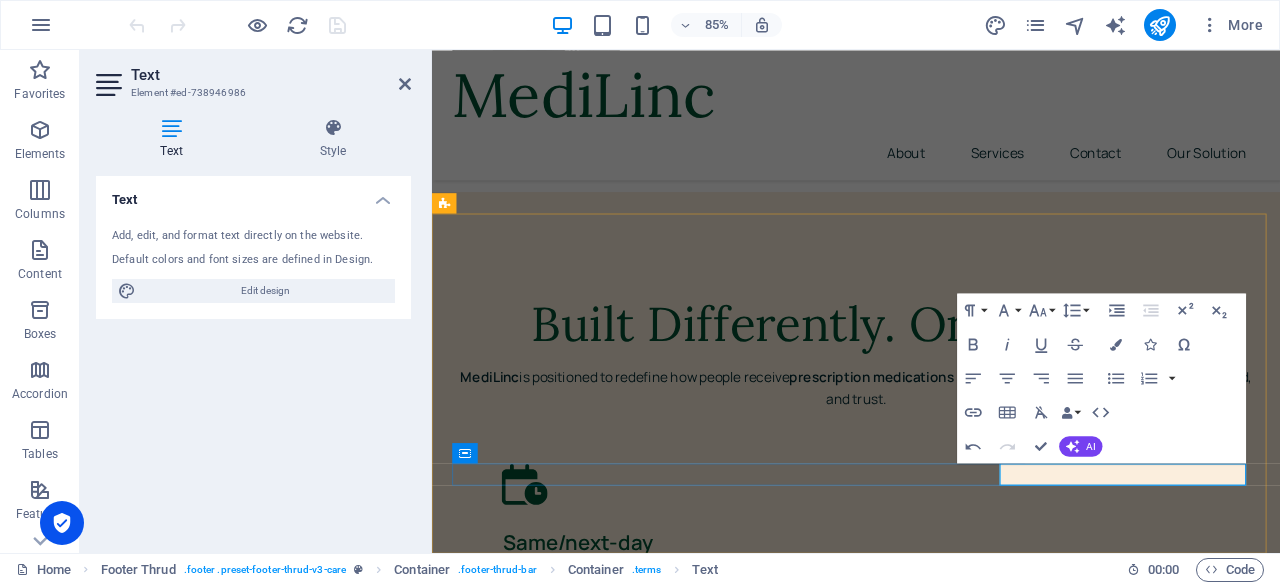 click on "Our Solution" at bounding box center (678, 4560) 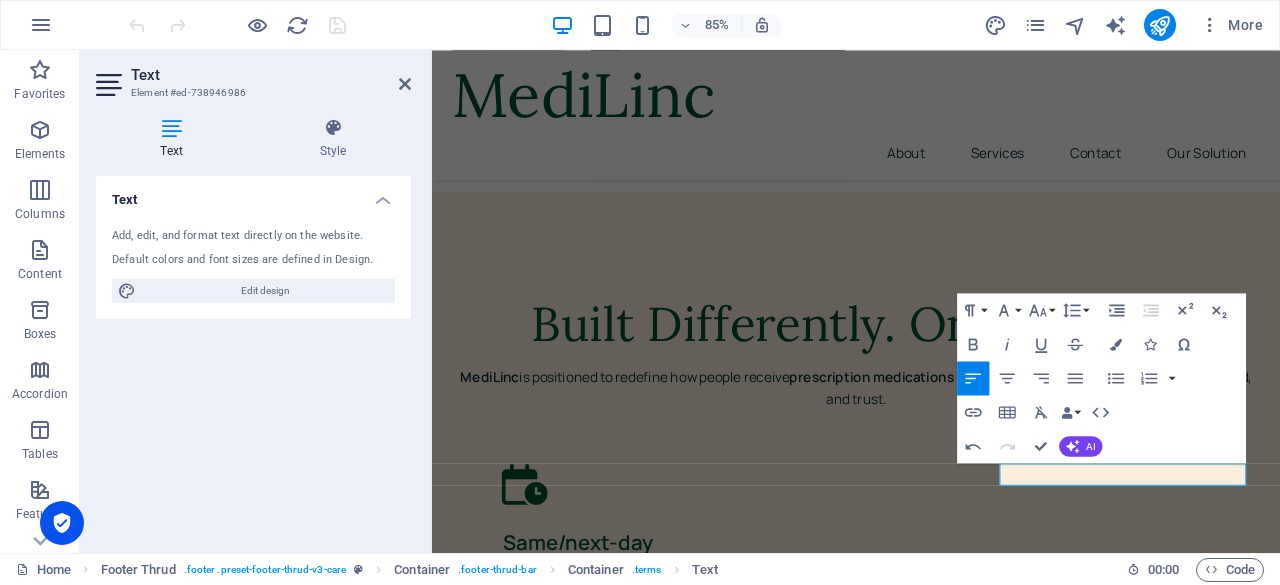 click 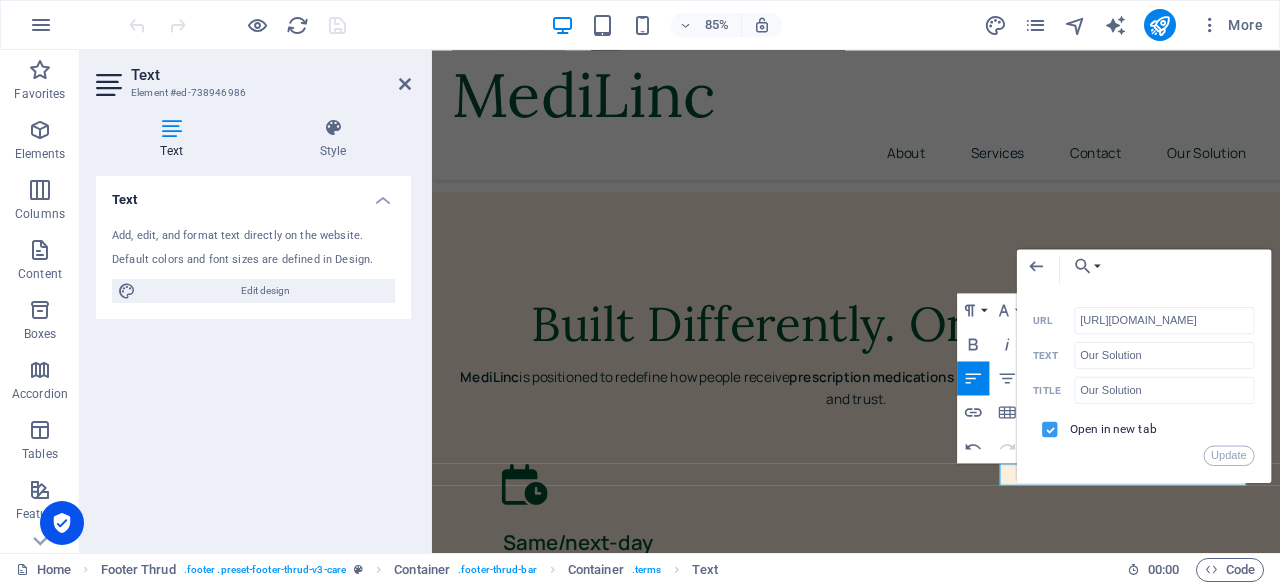click at bounding box center (1046, 426) 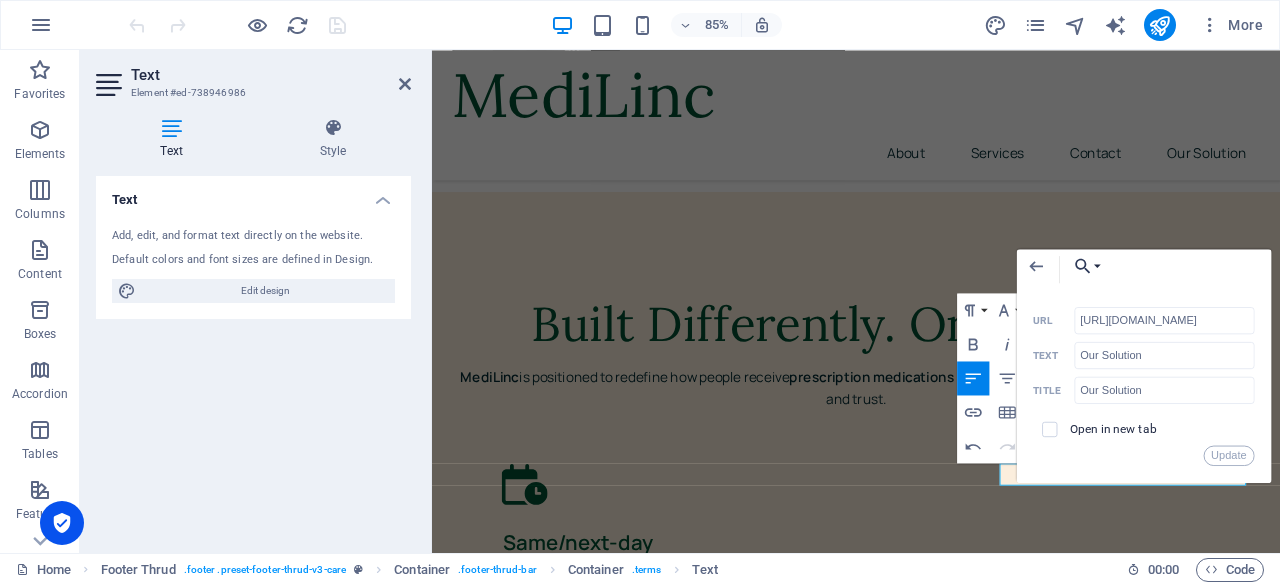 click on "Choose Link" at bounding box center (1082, 266) 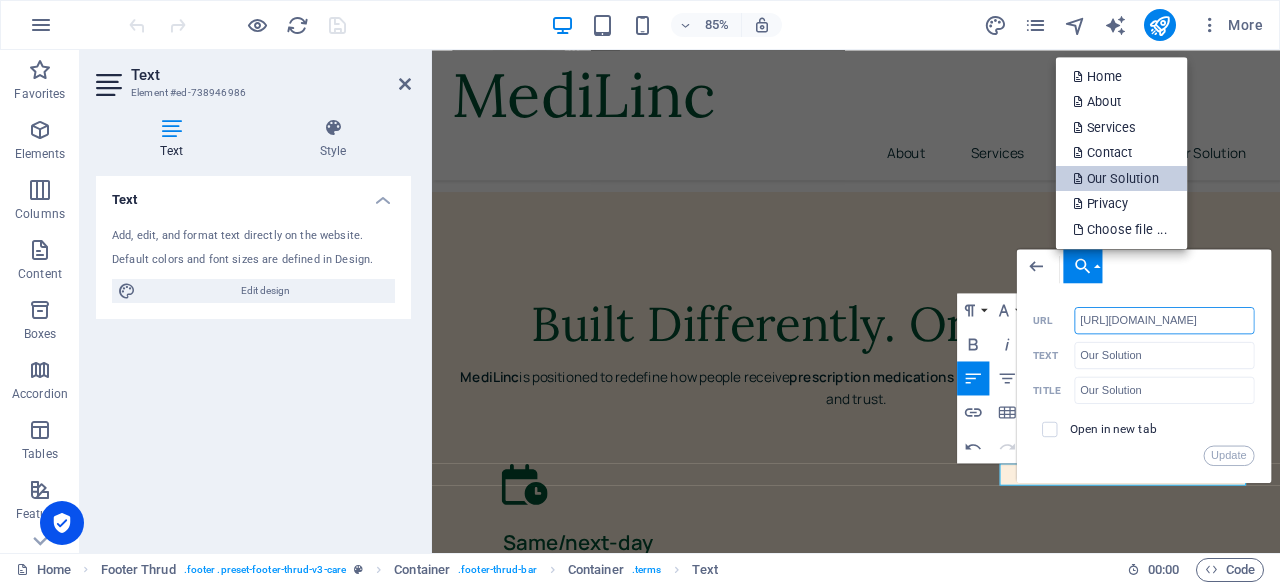 click on "Our Solution" at bounding box center [1117, 179] 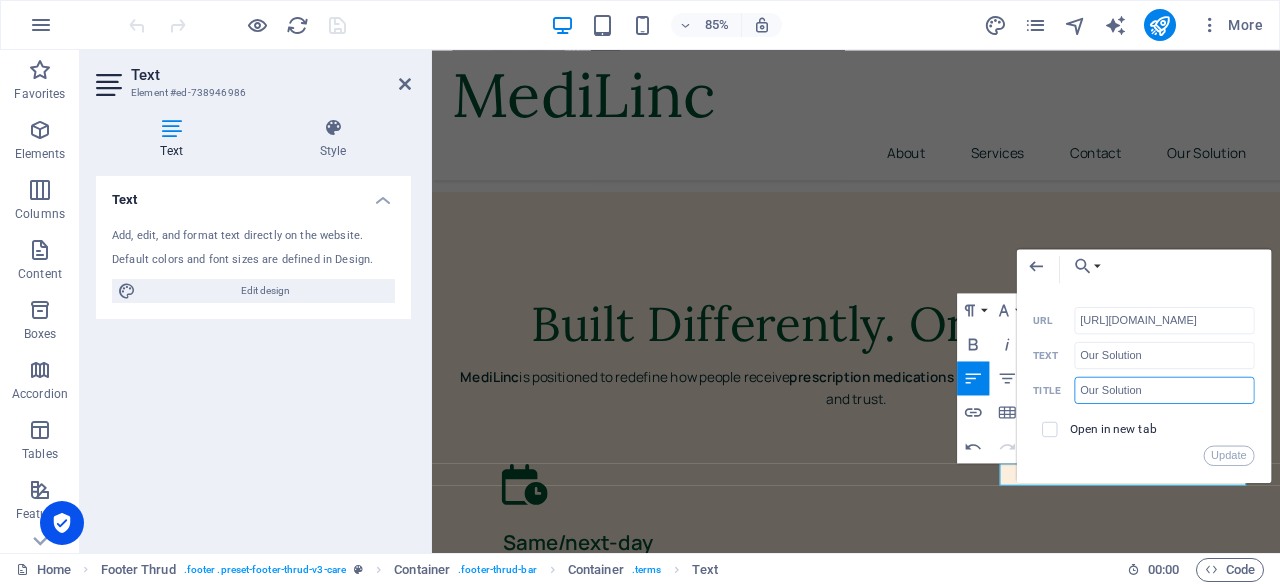 click on "Our Solution" at bounding box center [1165, 389] 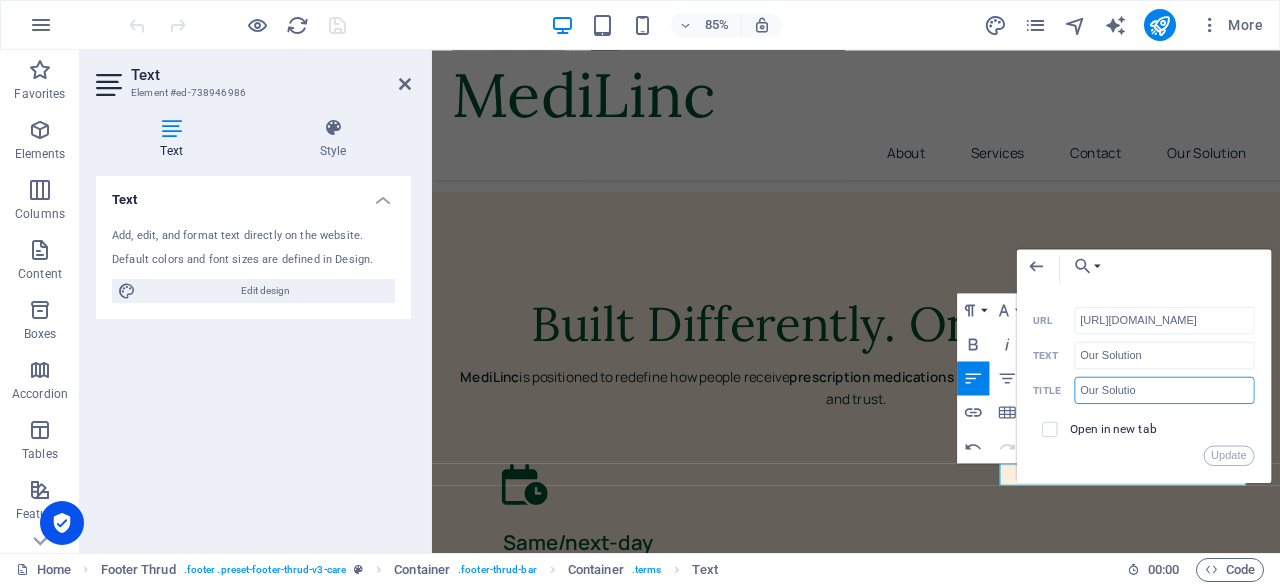 type on "Our Solution" 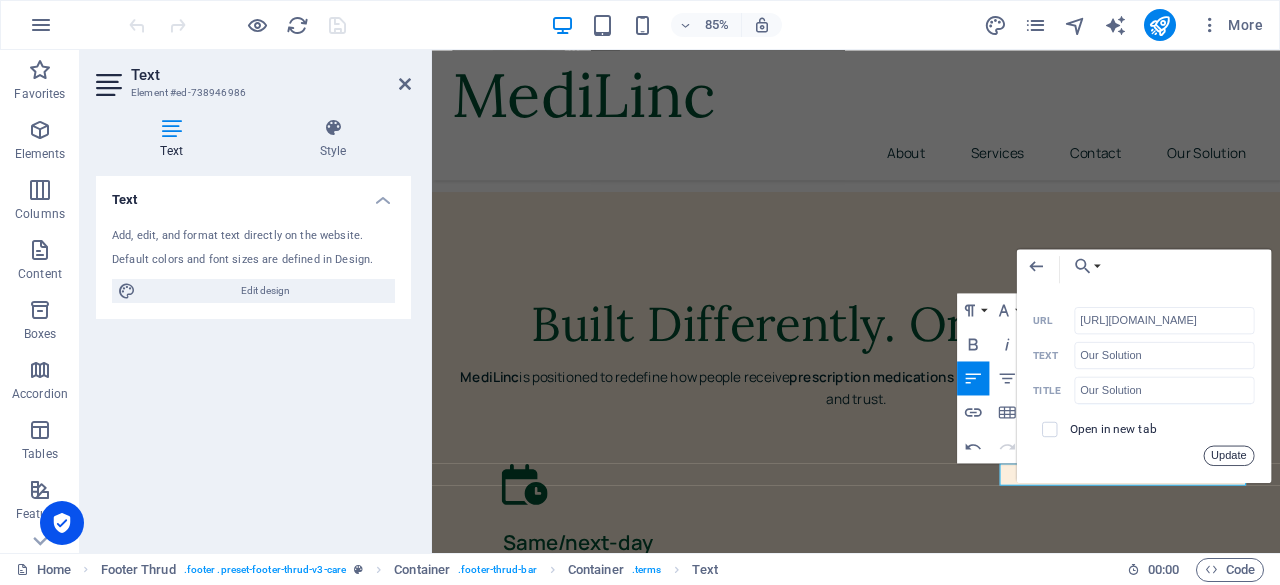 click on "Update" at bounding box center (1229, 455) 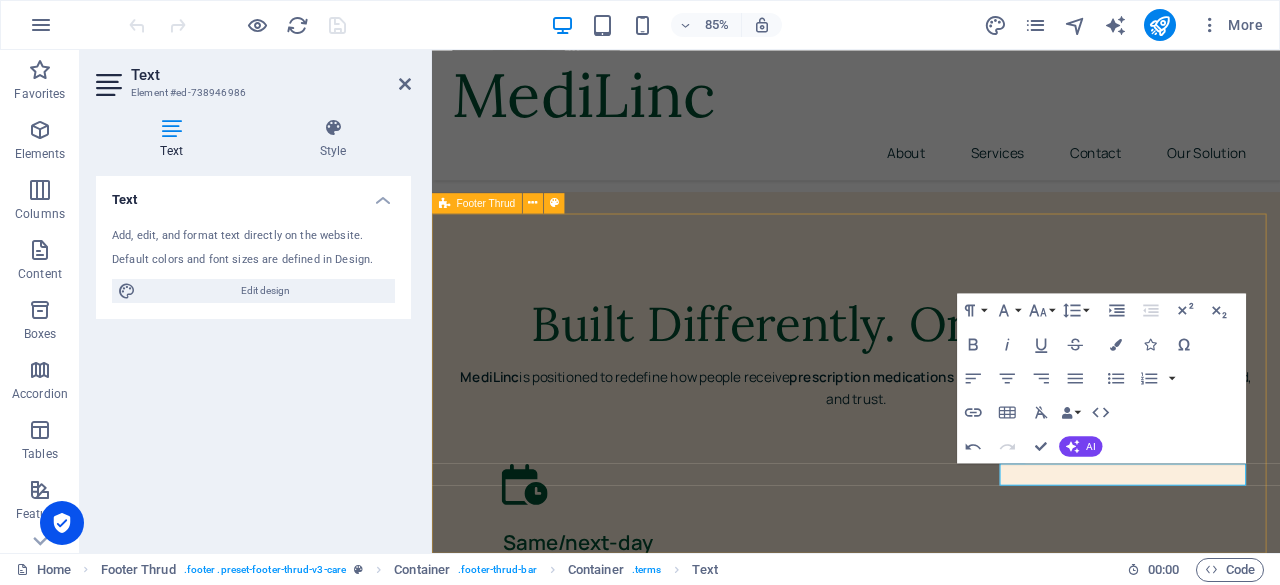 click on "MediLinc Secure. Compliant. On-Demand. MediLinc connects patients and providers through trusted medical delivery. Home About Services Contact
2024  [DOMAIN_NAME] . All Rights Reserved. Privacy Policy   Our Solution" at bounding box center (931, 4269) 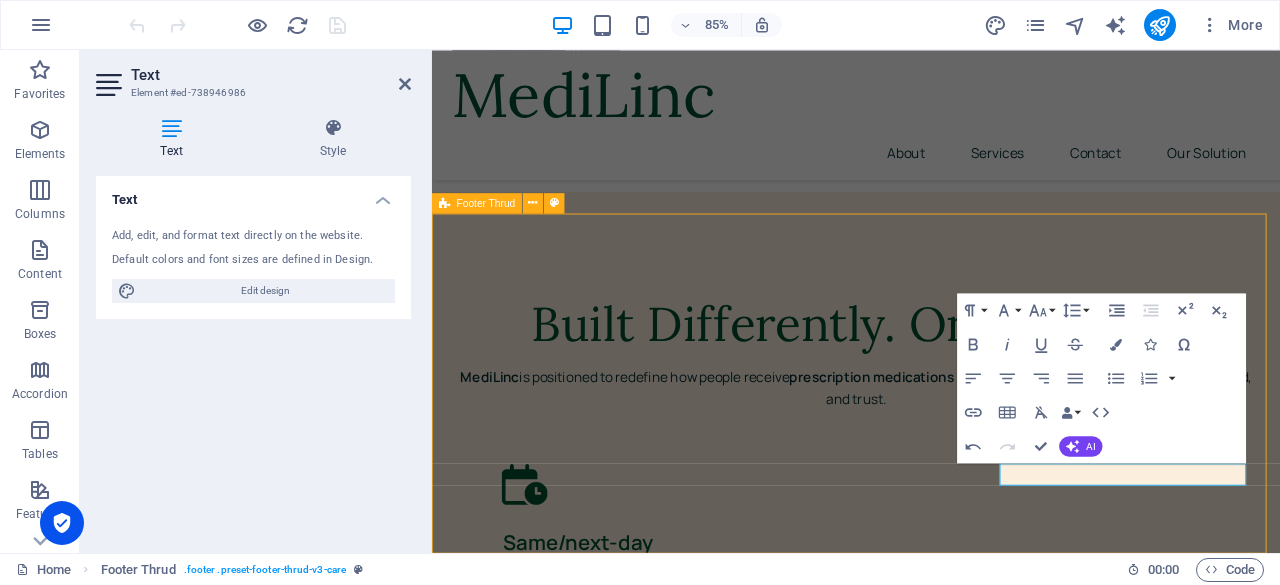 scroll, scrollTop: 6750, scrollLeft: 0, axis: vertical 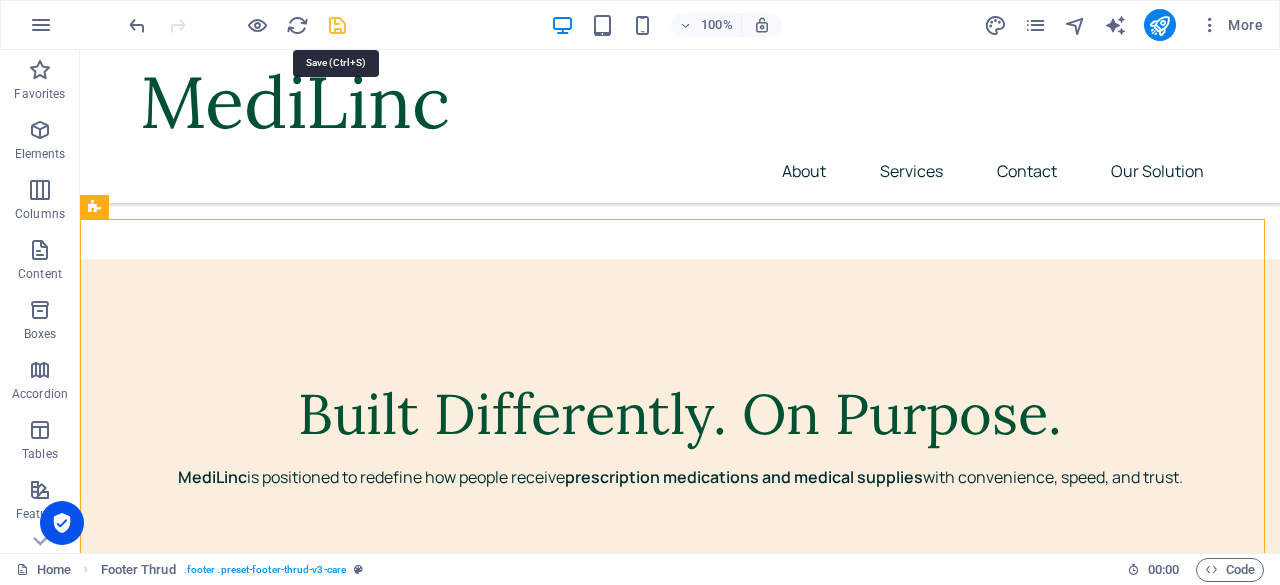 click at bounding box center [337, 25] 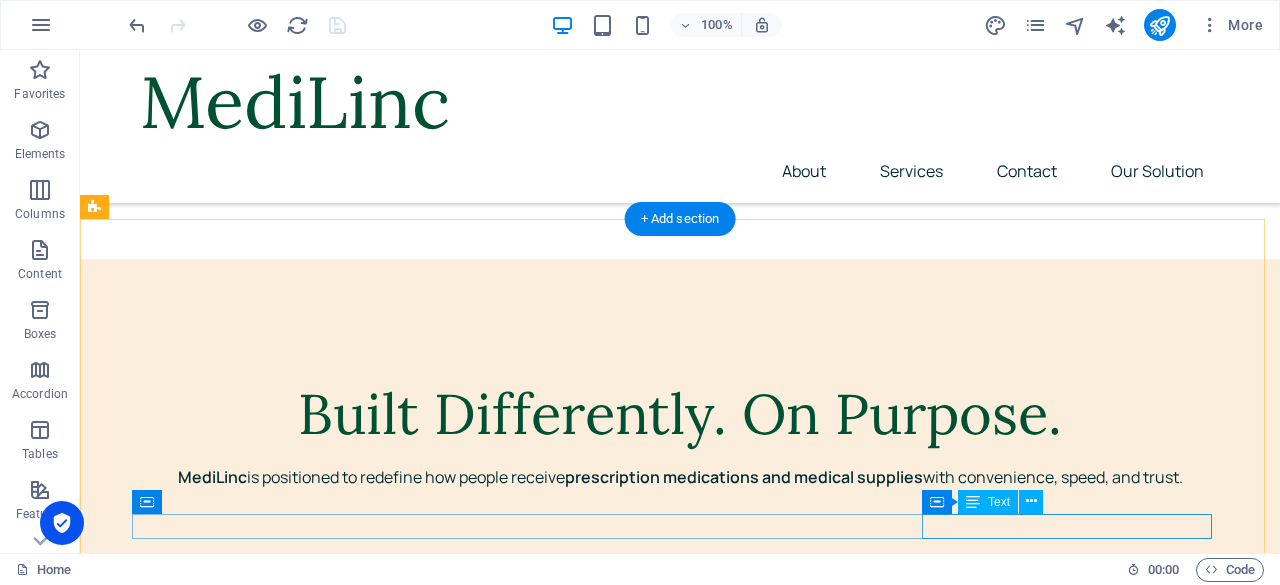 click on "Privacy Policy   Our Solution" at bounding box center (680, 4526) 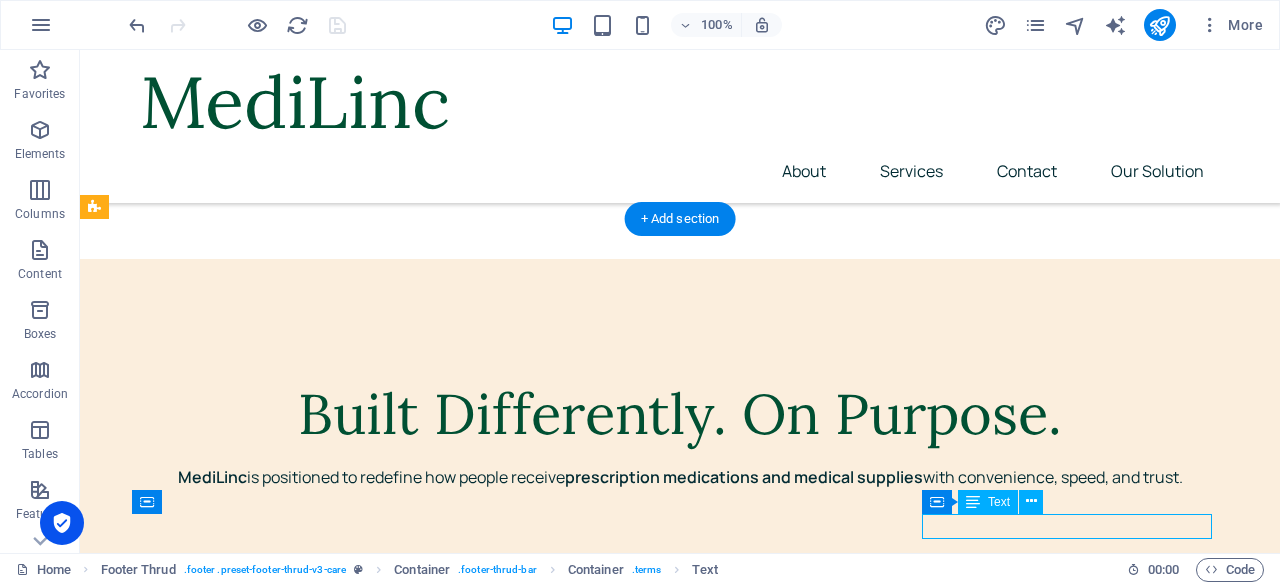 click on "Privacy Policy   Our Solution" at bounding box center [680, 4526] 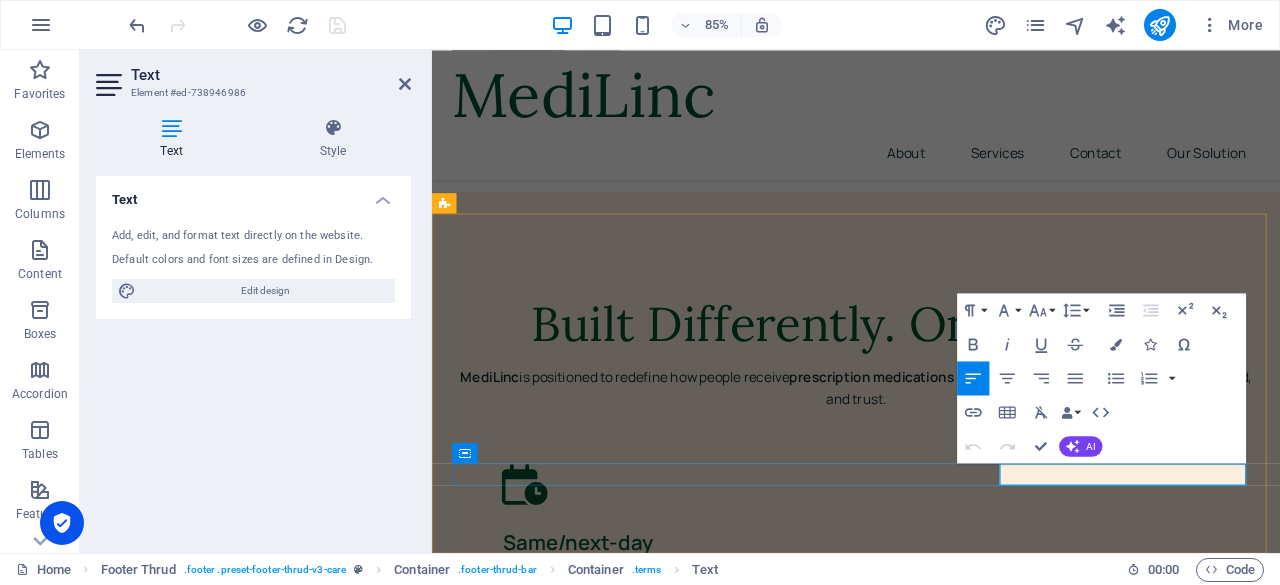 click on "Our Solution" at bounding box center (678, 4560) 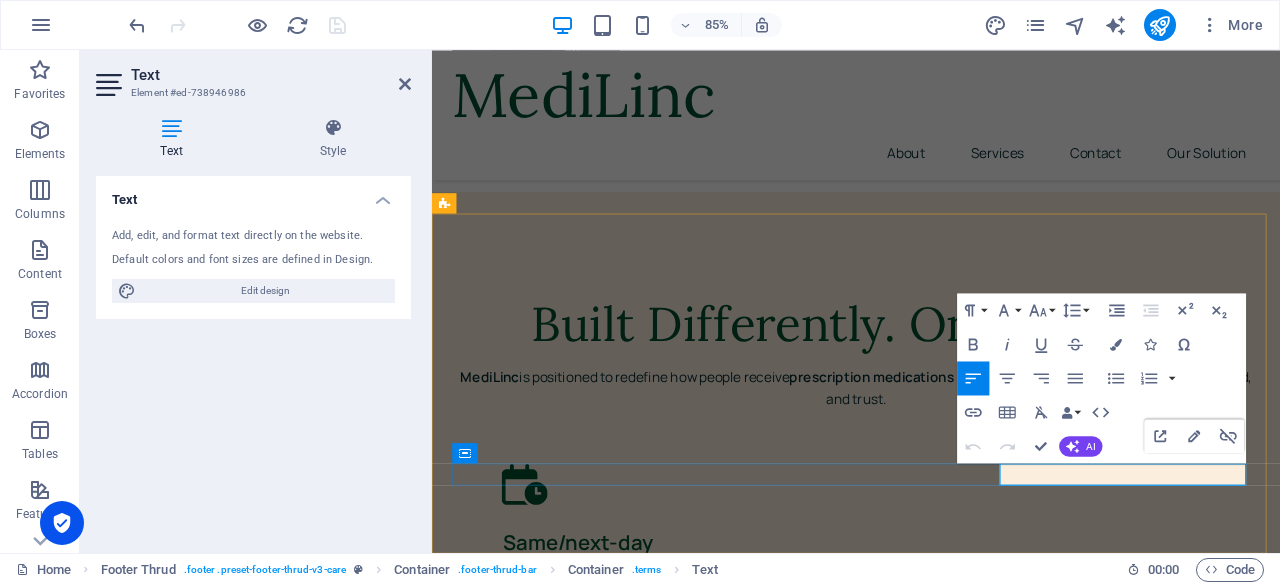 click on "Privacy Policy" at bounding box center [530, 4560] 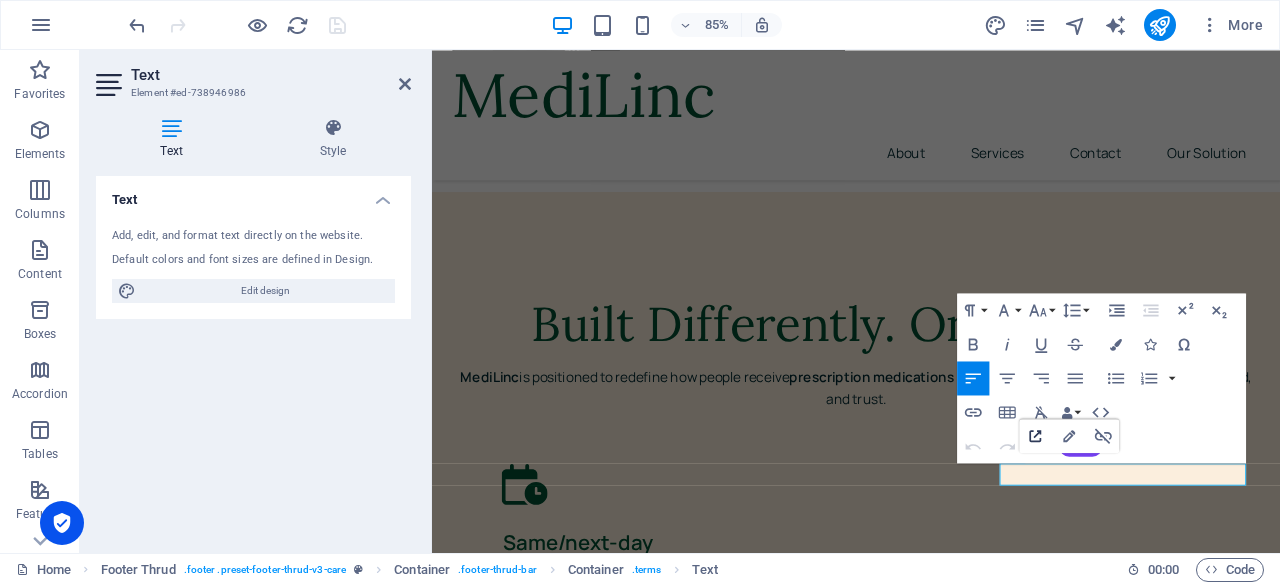 click 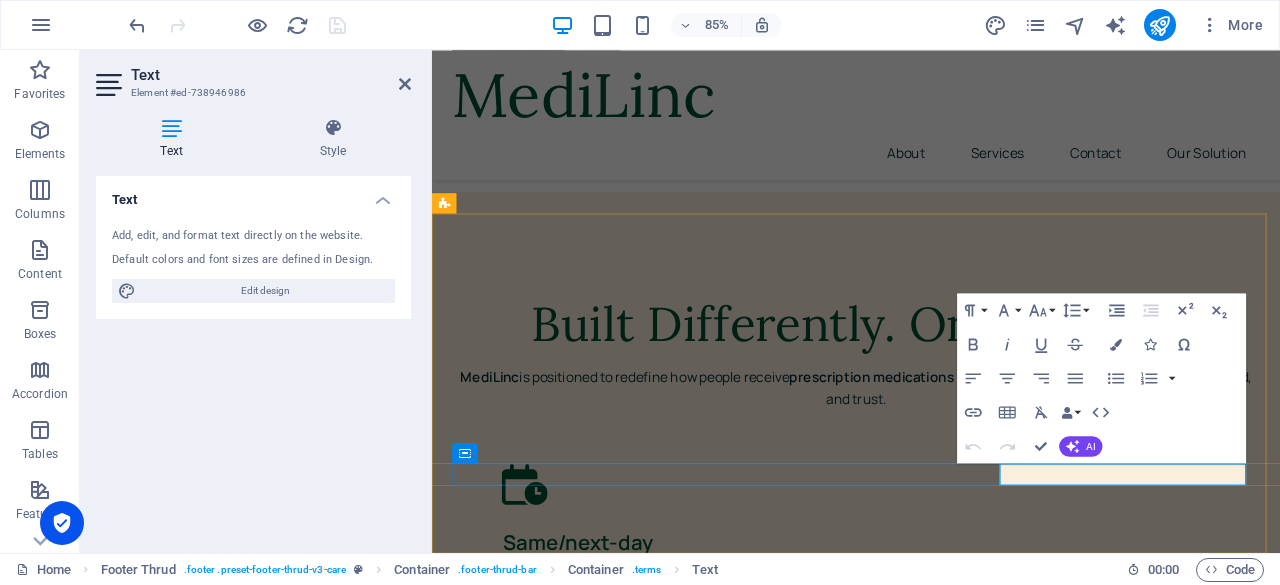 click on "Our Solution" at bounding box center (678, 4560) 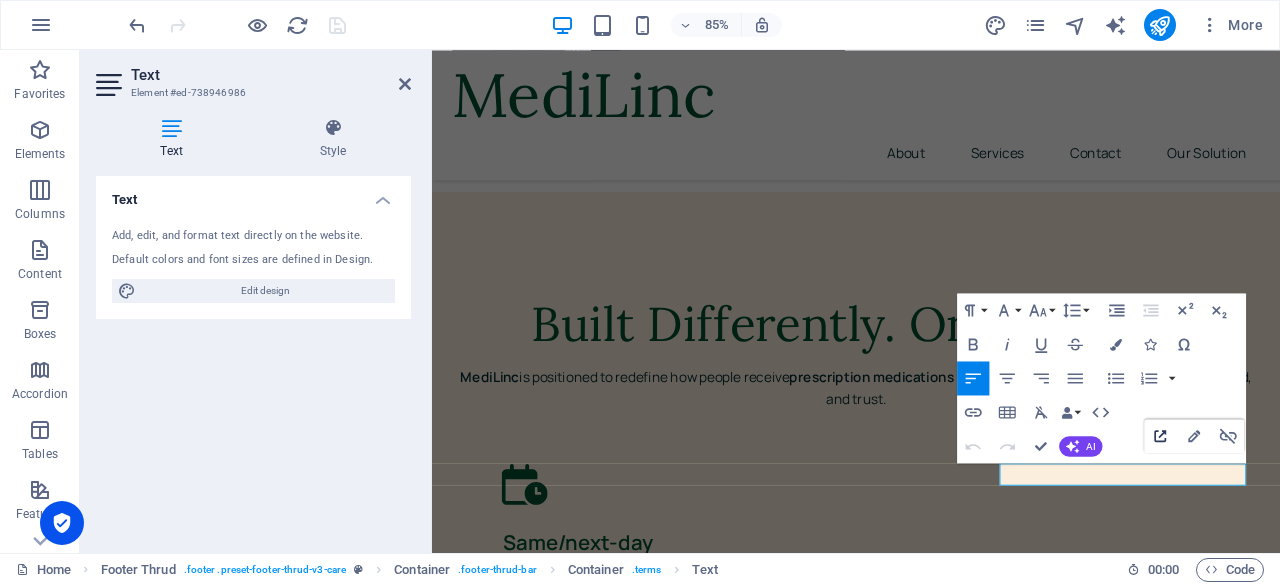 click on "Open Link" at bounding box center (1160, 436) 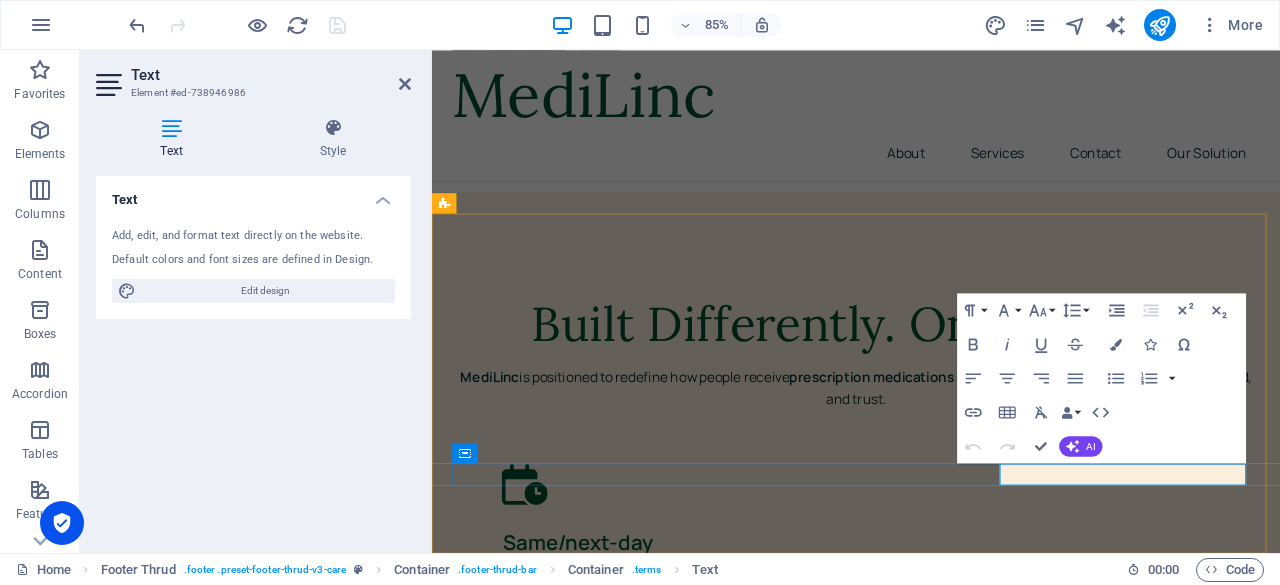 click on "Our Solution" at bounding box center (678, 4560) 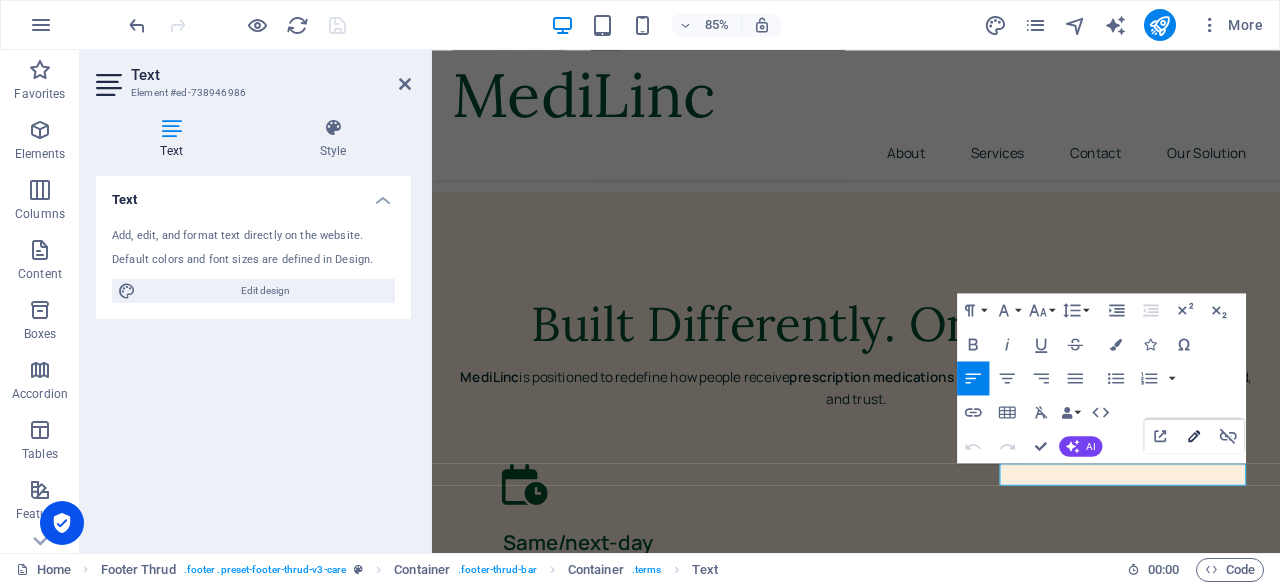 click 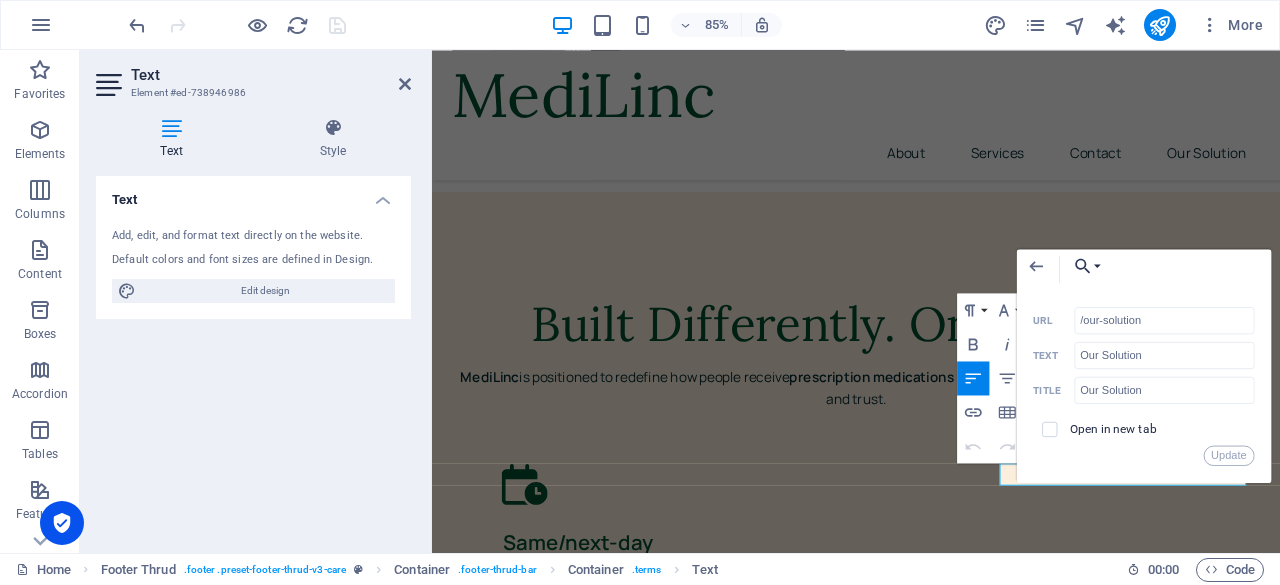 click on "Choose Link" at bounding box center (1082, 266) 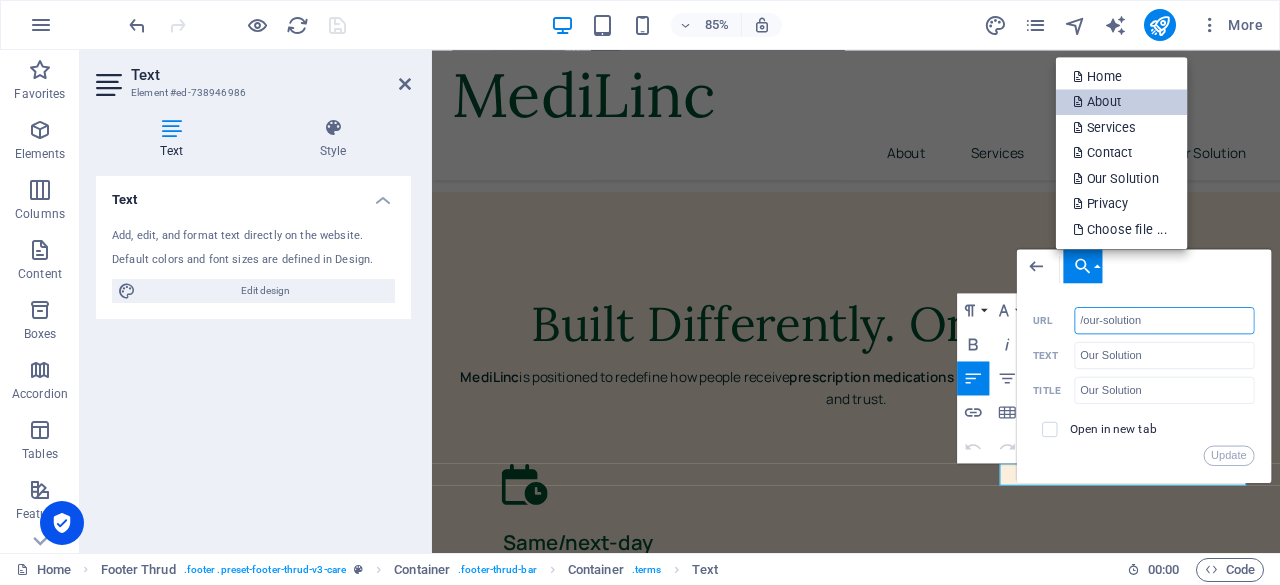 click on "About" at bounding box center [1099, 102] 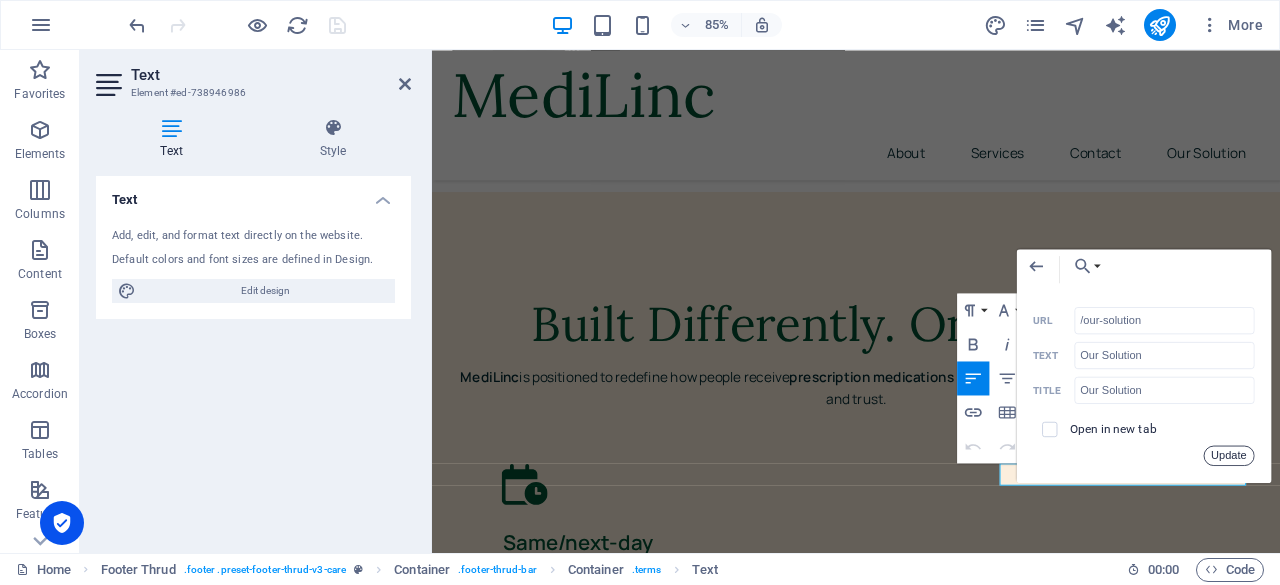 click on "Update" at bounding box center (1229, 455) 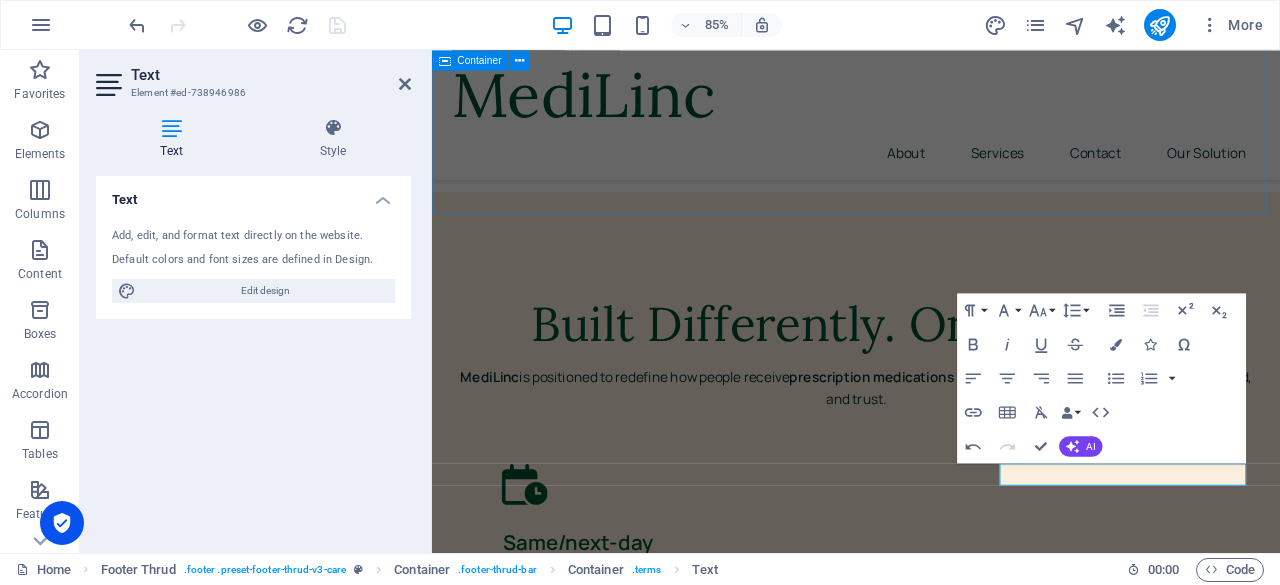 click on "​​​​​ Request a Service Overview Unreadable? Regenerate Submit" at bounding box center (931, 3296) 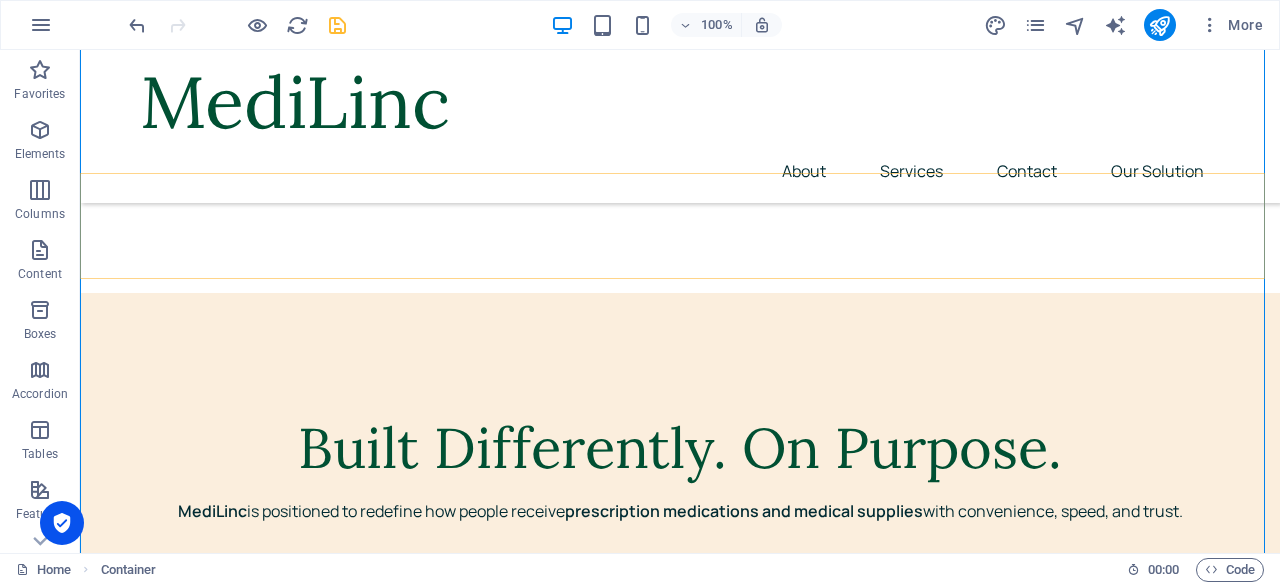scroll, scrollTop: 6264, scrollLeft: 0, axis: vertical 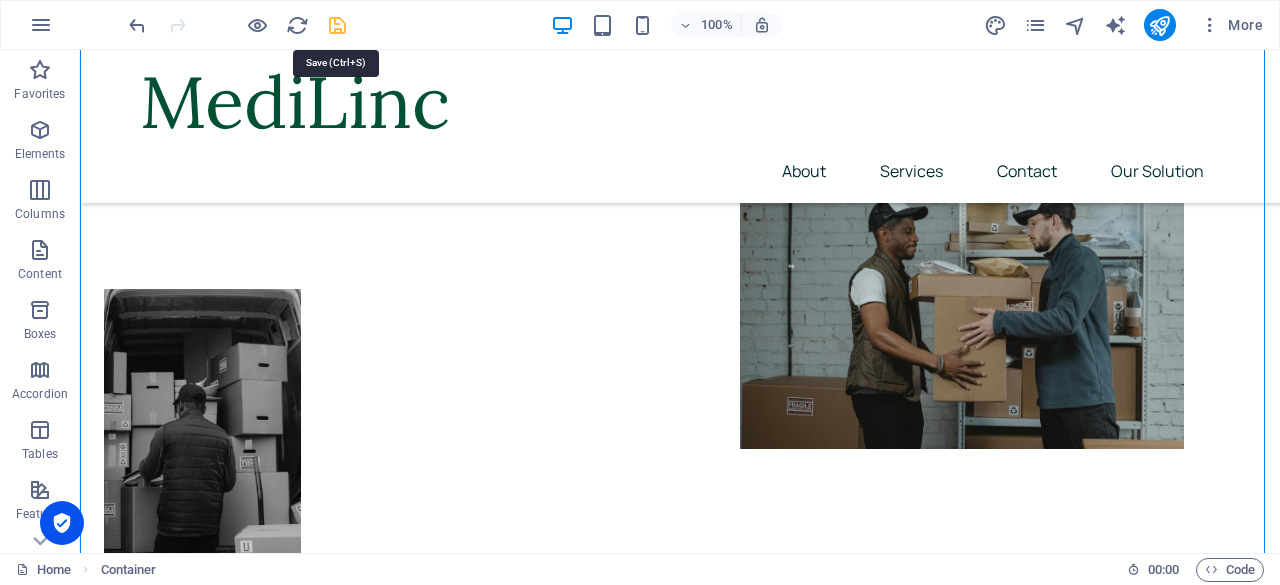 click at bounding box center (337, 25) 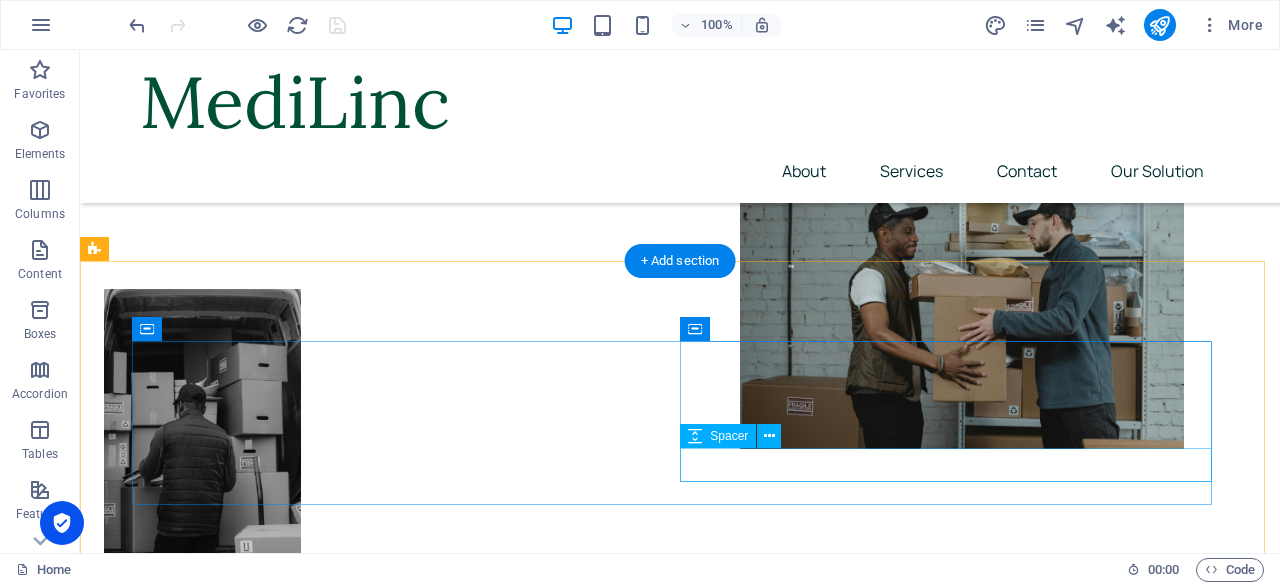scroll, scrollTop: 6816, scrollLeft: 0, axis: vertical 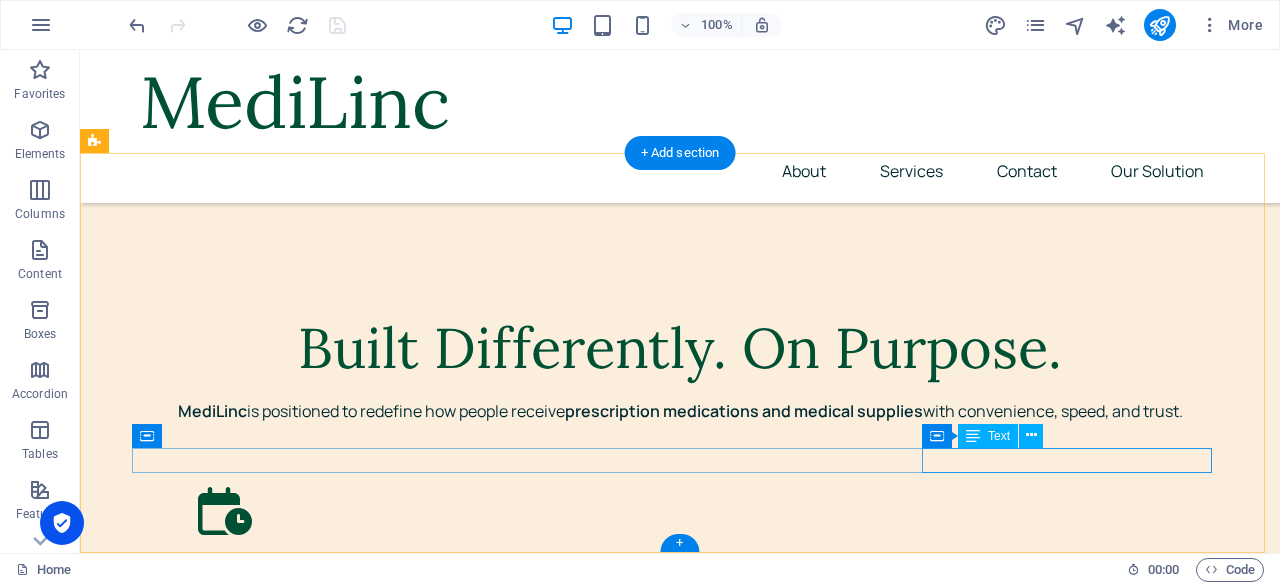 click on "Privacy Policy   Our Solution" at bounding box center (680, 4460) 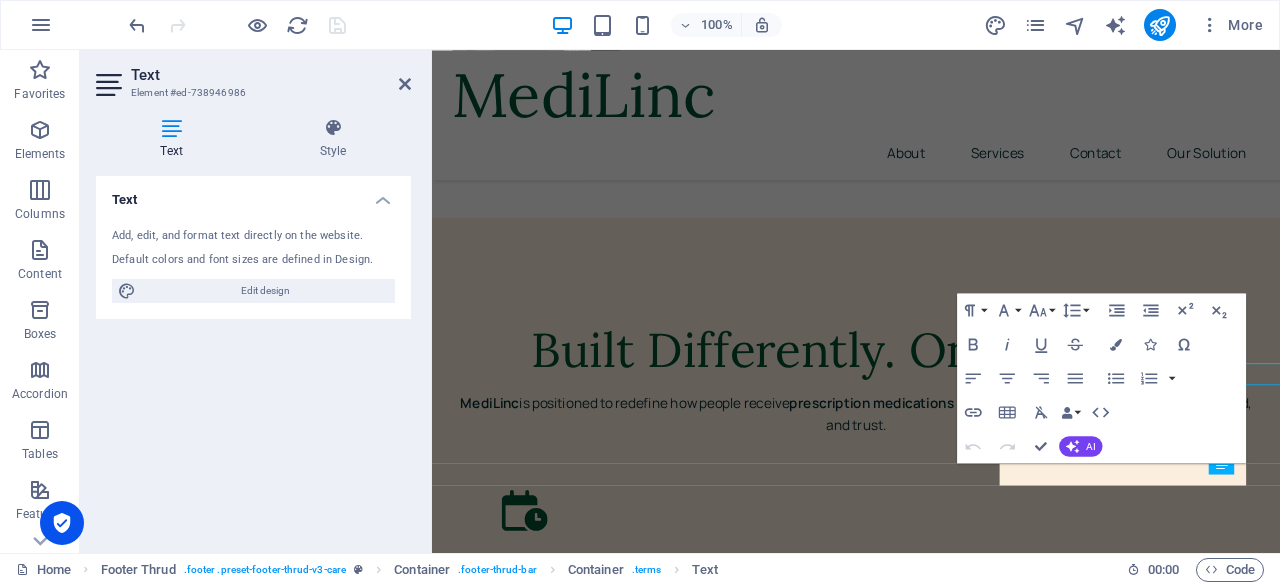 scroll, scrollTop: 6846, scrollLeft: 0, axis: vertical 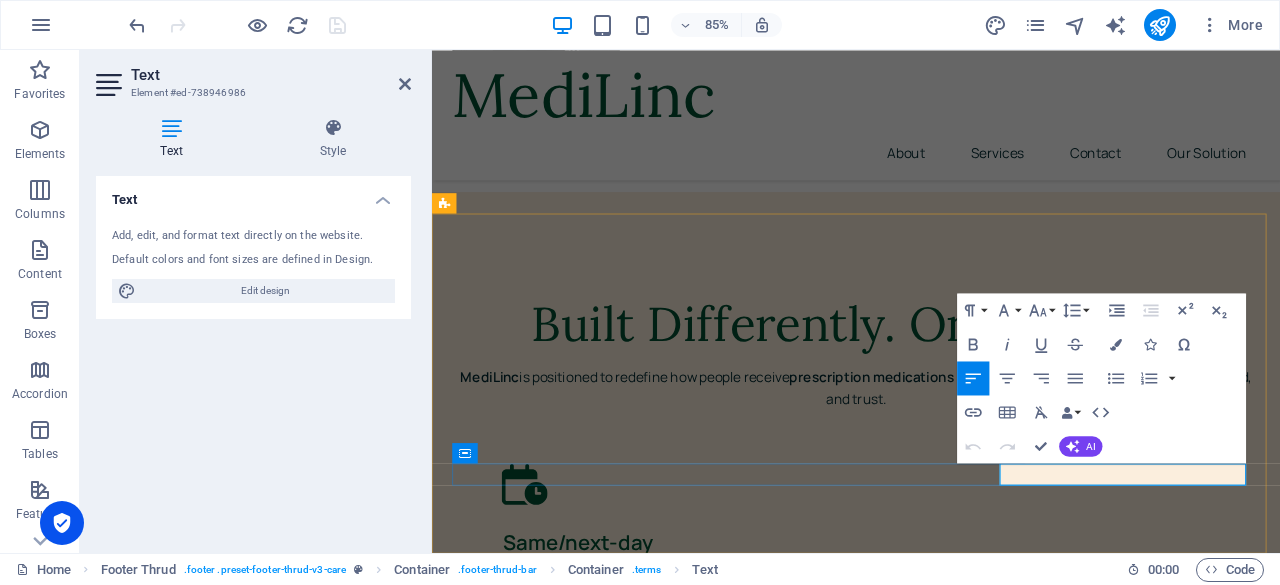 click on "Our Solution" at bounding box center [678, 4560] 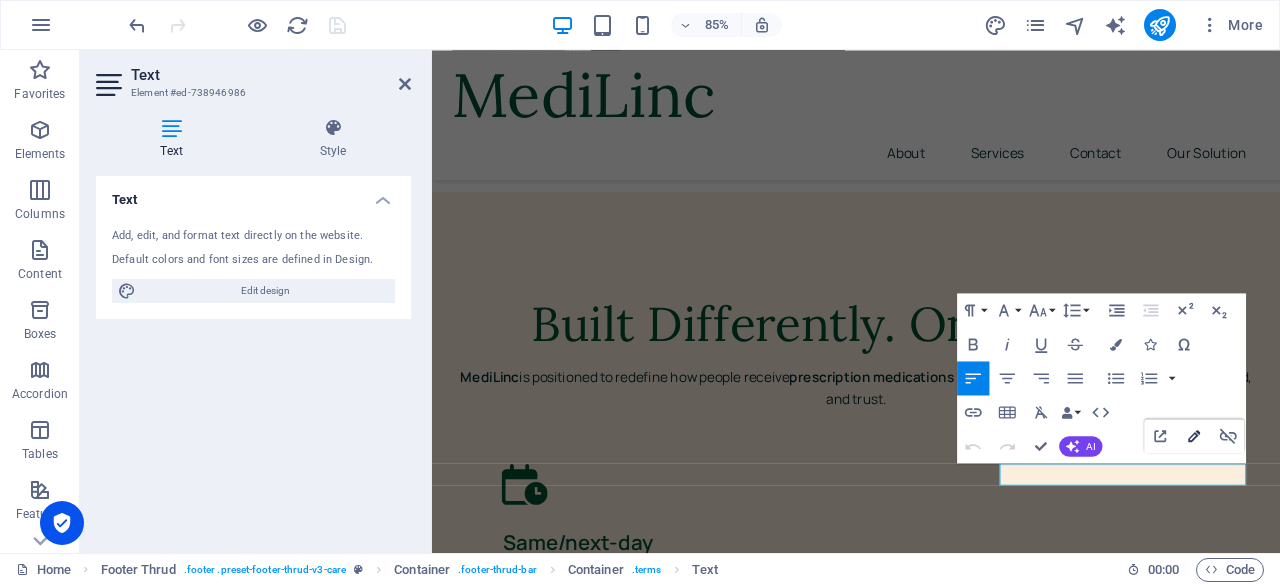 click 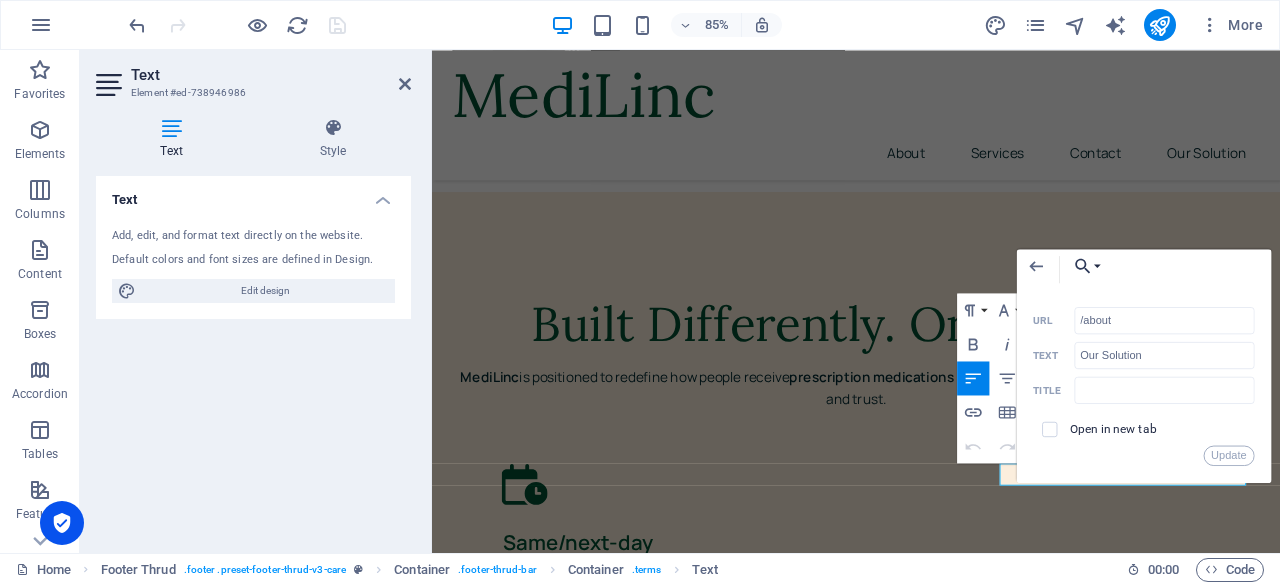 click 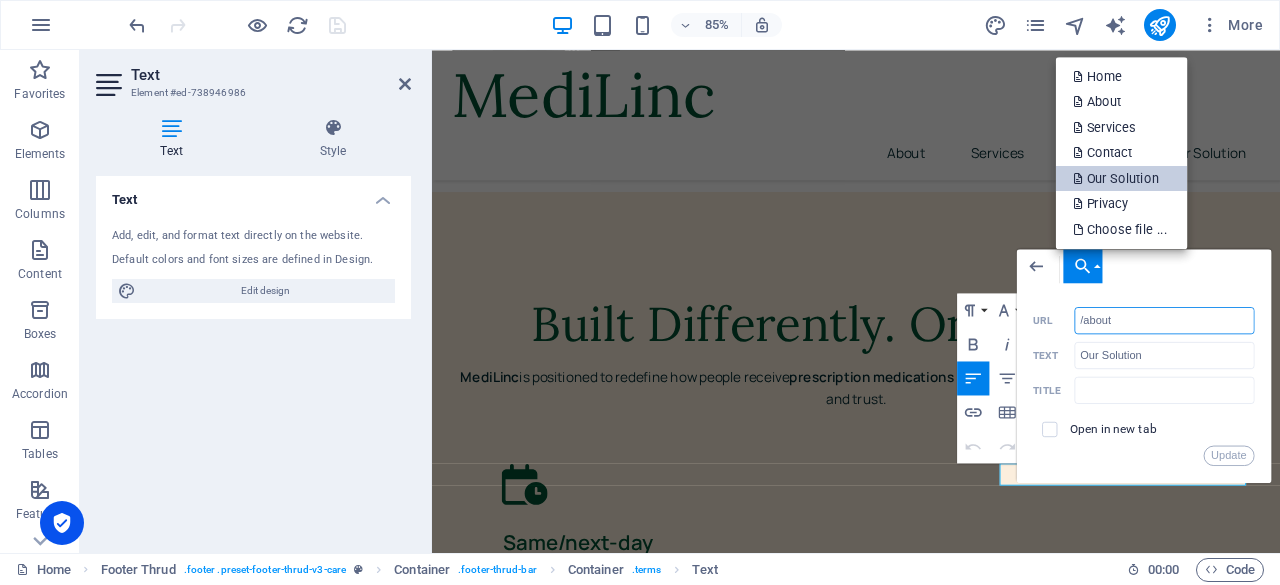 click on "Our Solution" at bounding box center (1117, 179) 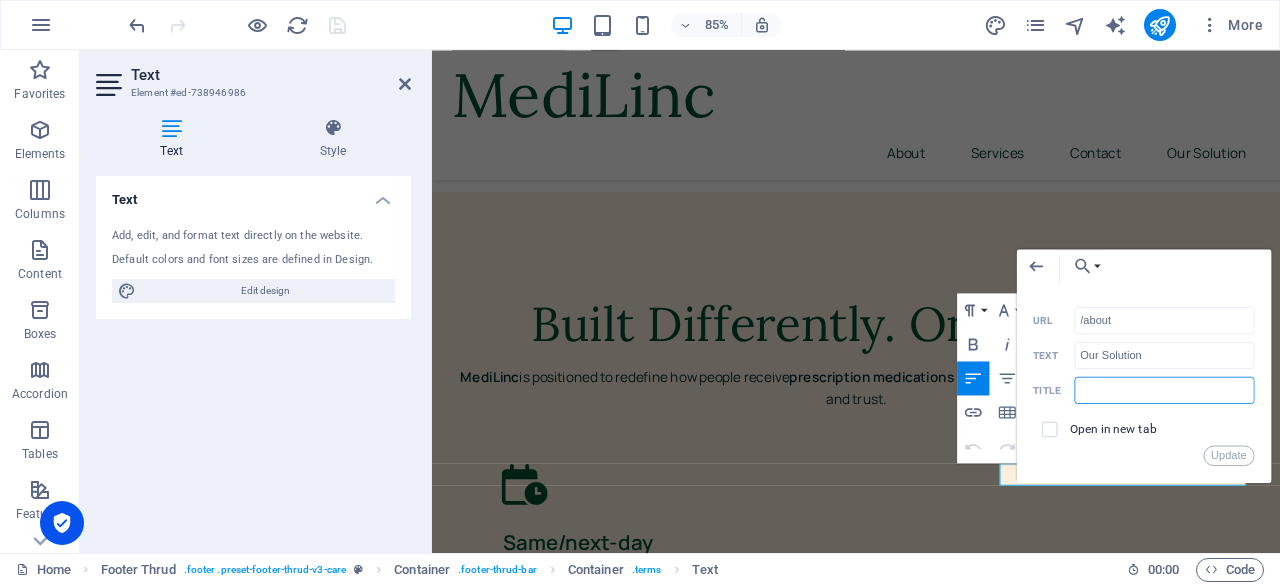 click at bounding box center [1165, 389] 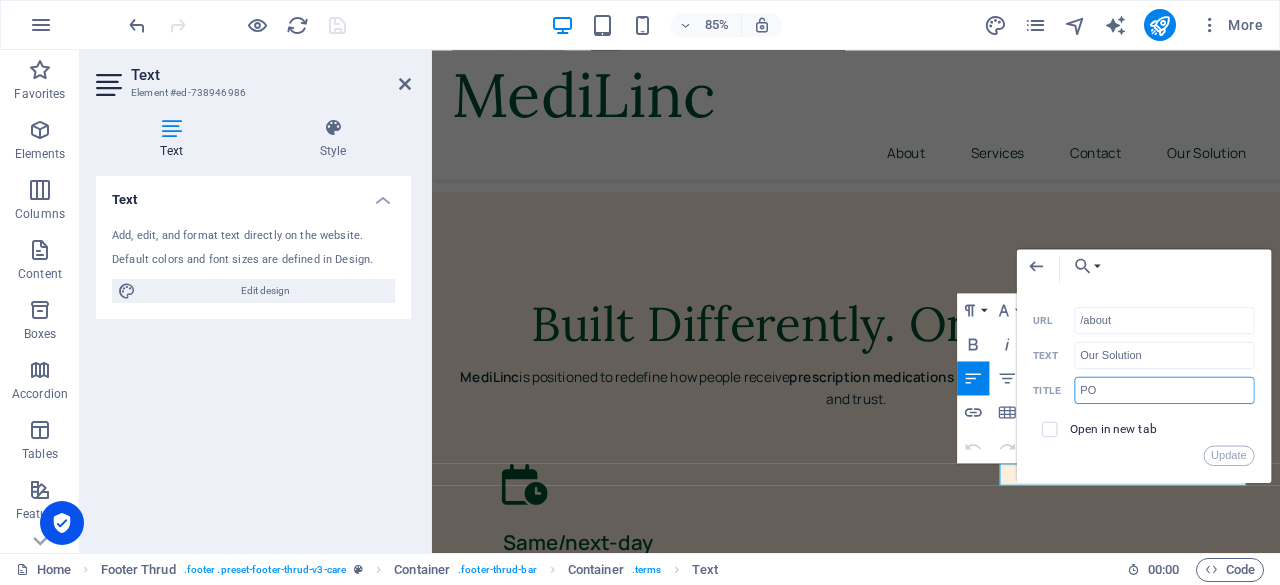 type on "P" 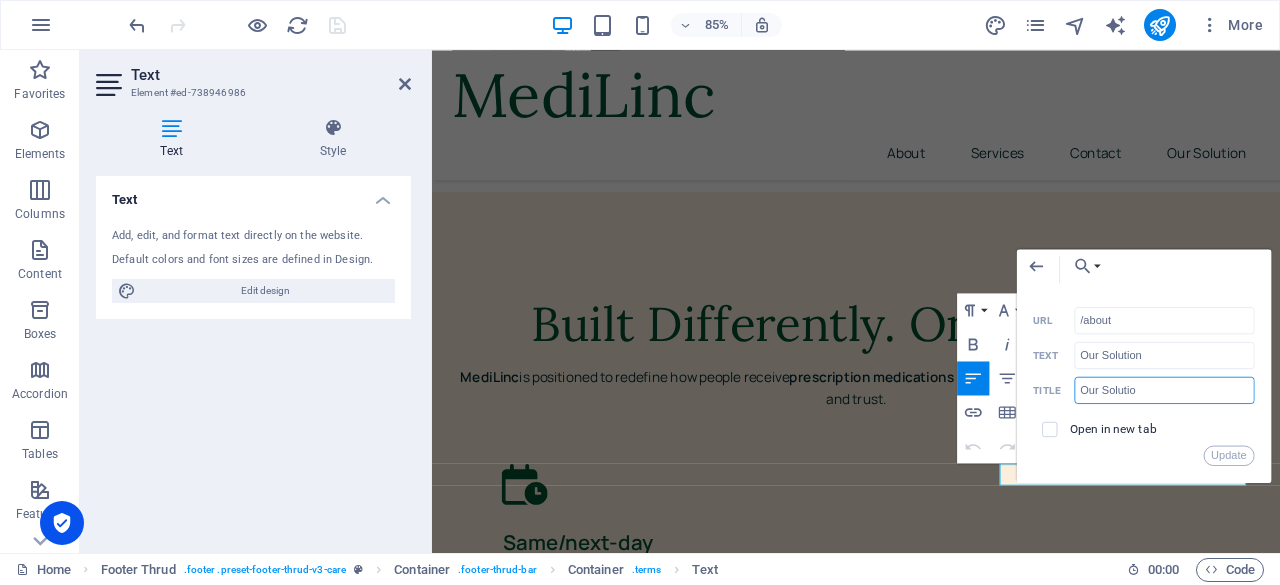 type on "Our Solution" 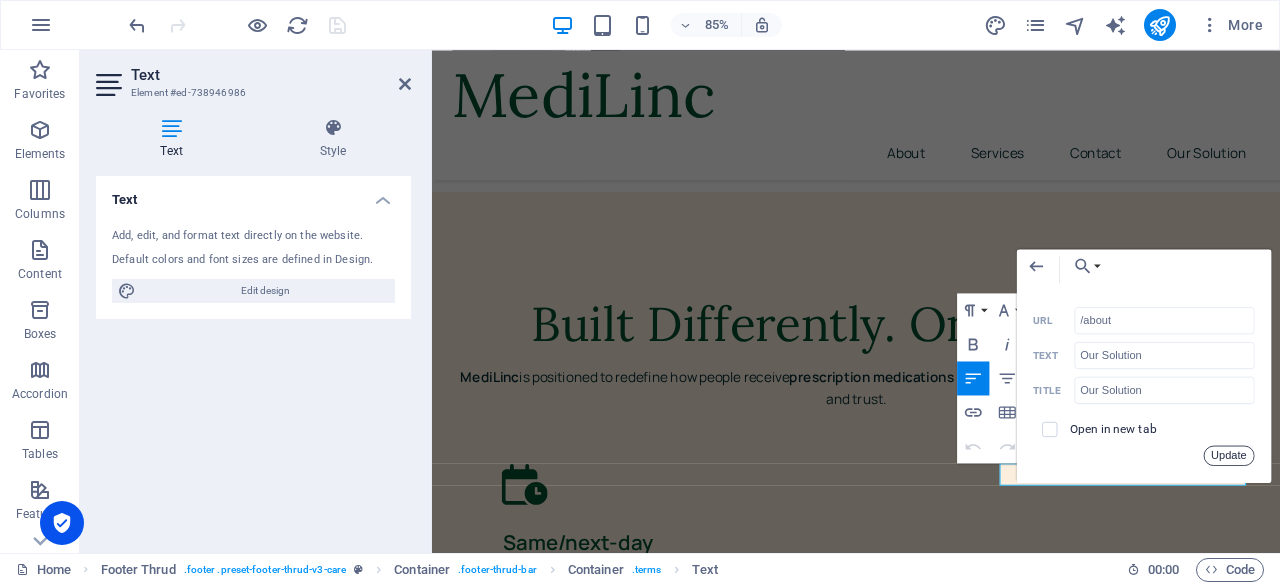 click on "Update" at bounding box center (1229, 455) 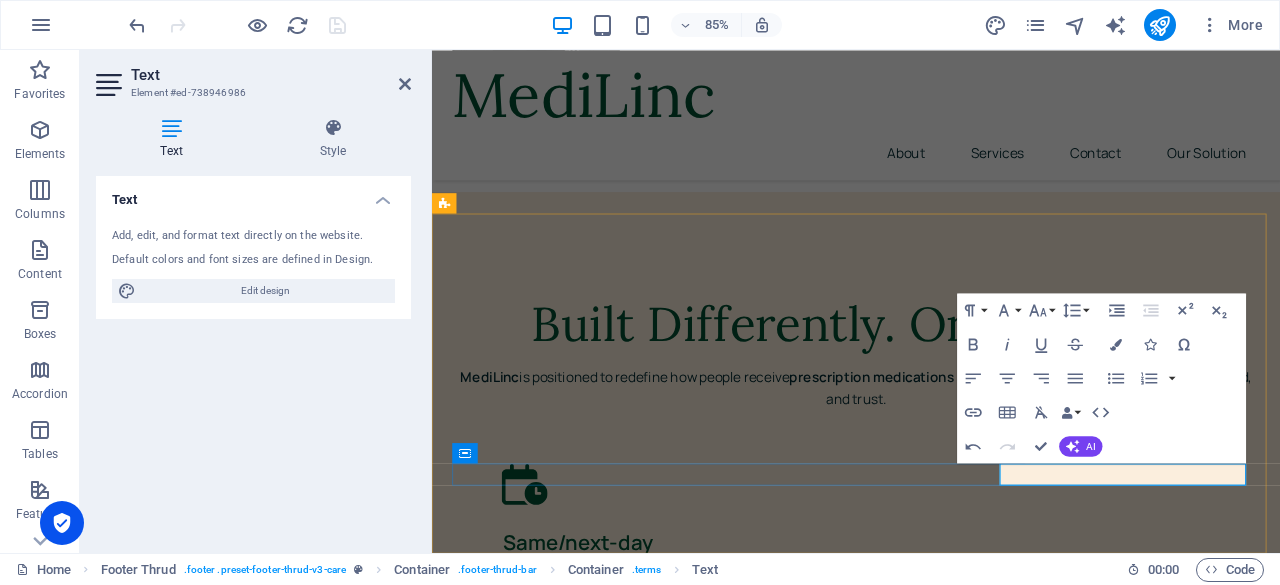 click on "Privacy Policy" at bounding box center [530, 4560] 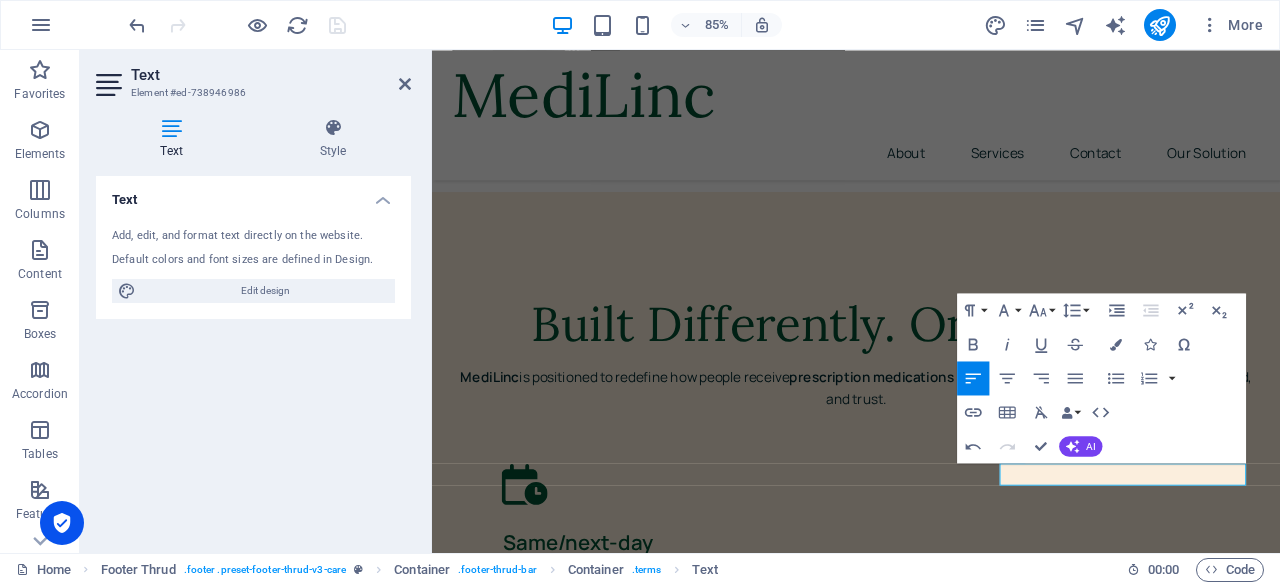 type on "/privacy" 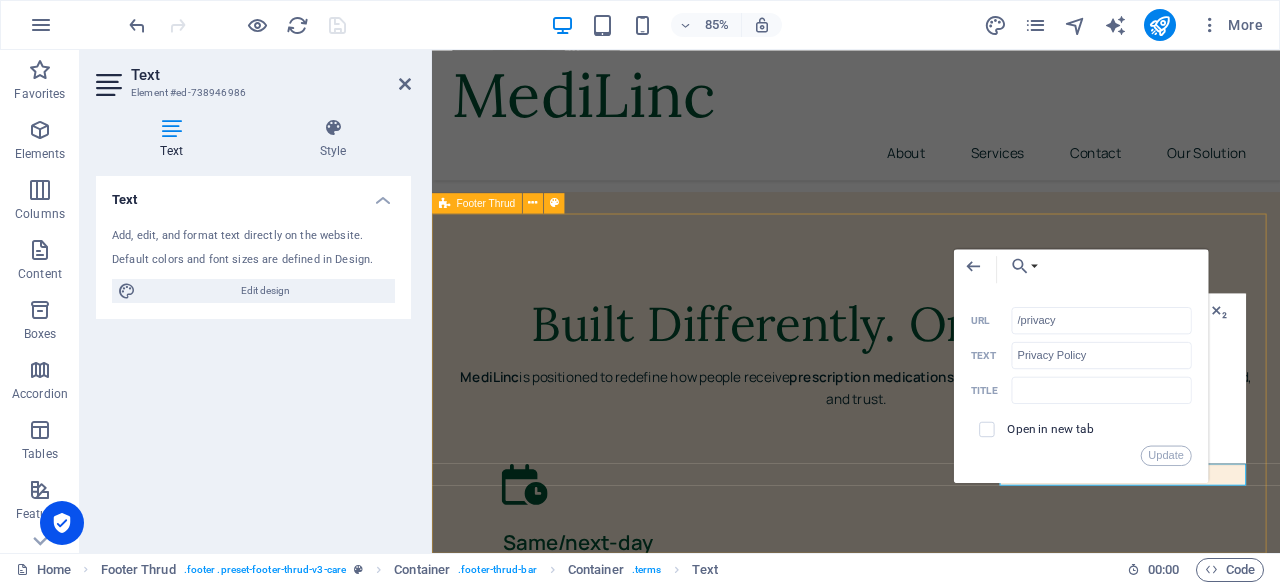 click on "MediLinc Secure. Compliant. On-Demand. MediLinc connects patients and providers through trusted medical delivery. Home About Services Contact
2024  medilinc.net . All Rights Reserved. Privacy Po ​ ​ licy   Our Solution" at bounding box center [931, 4269] 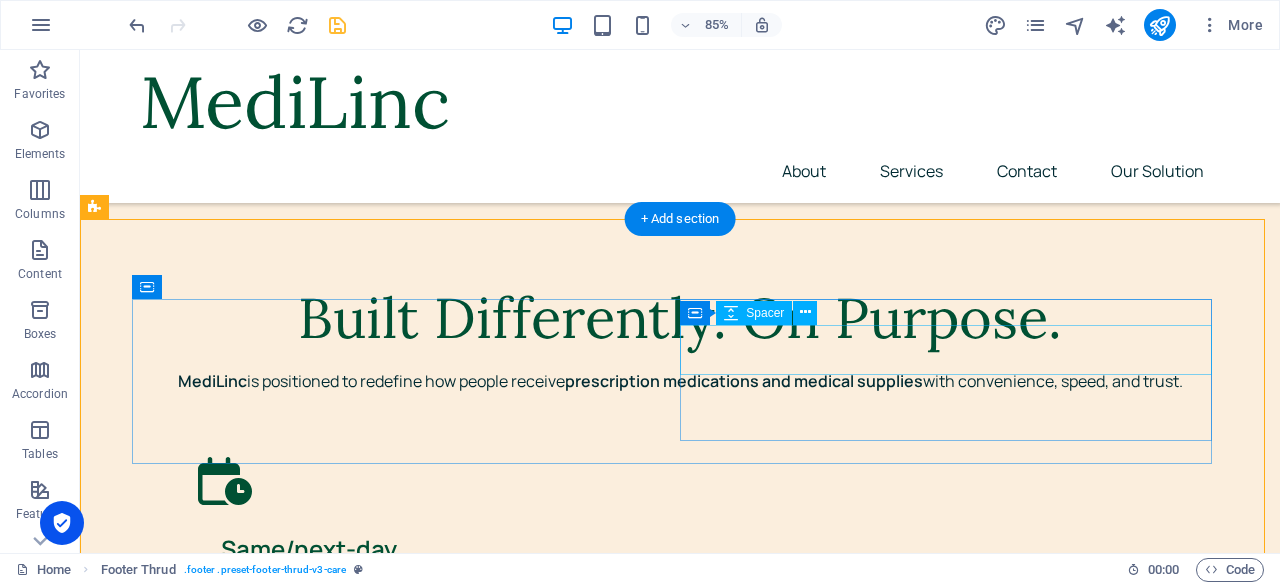 scroll, scrollTop: 6750, scrollLeft: 0, axis: vertical 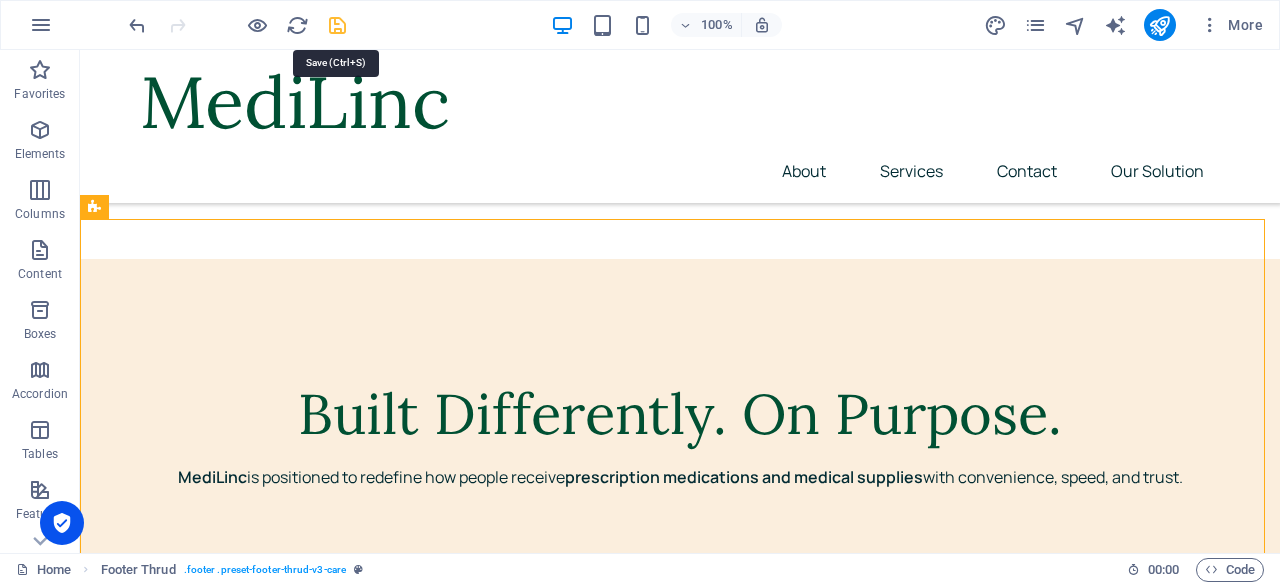 click at bounding box center (337, 25) 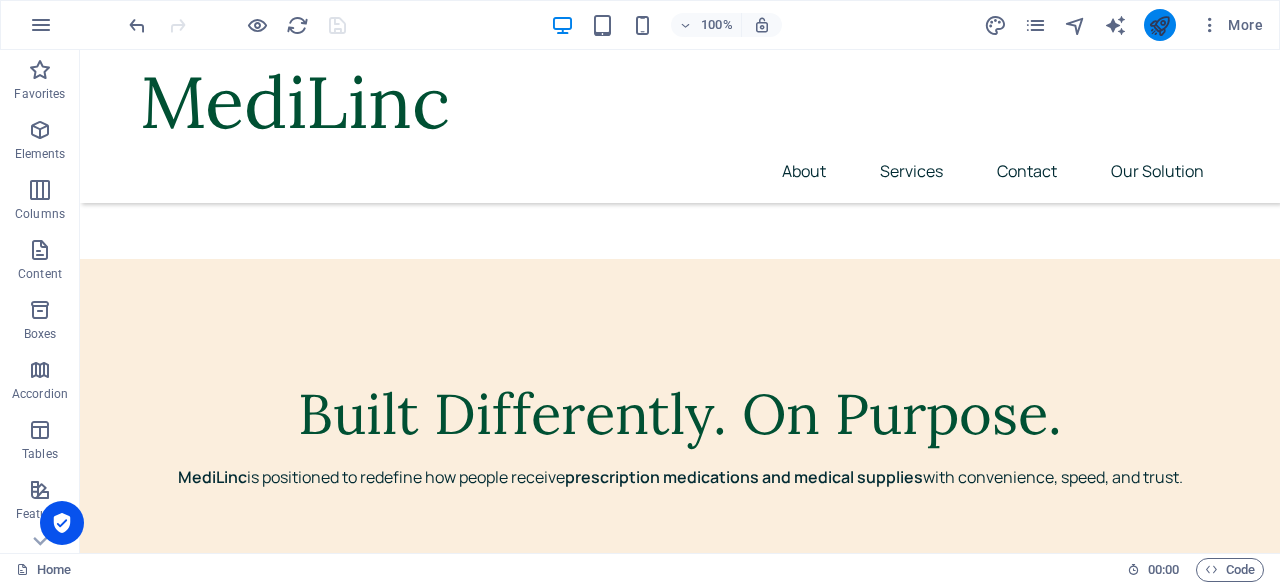 click at bounding box center (1160, 25) 